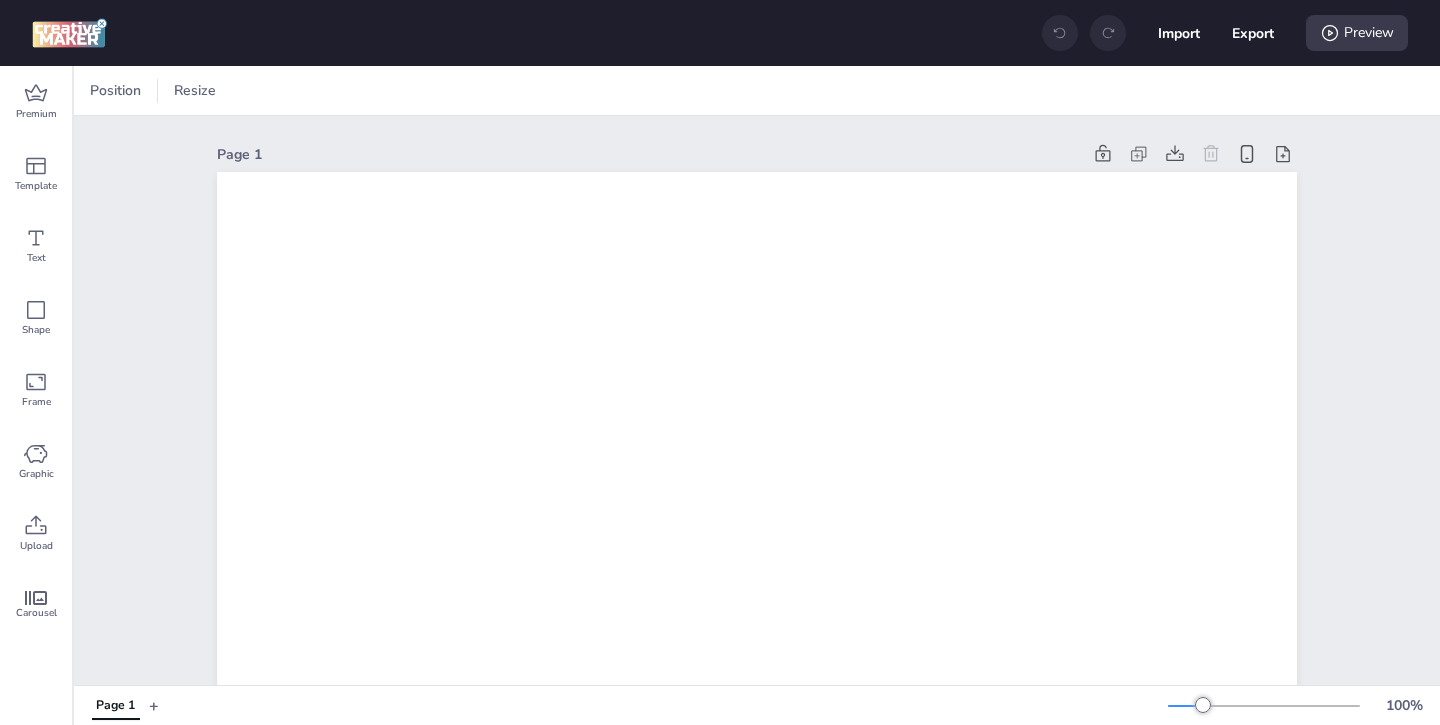 scroll, scrollTop: 0, scrollLeft: 0, axis: both 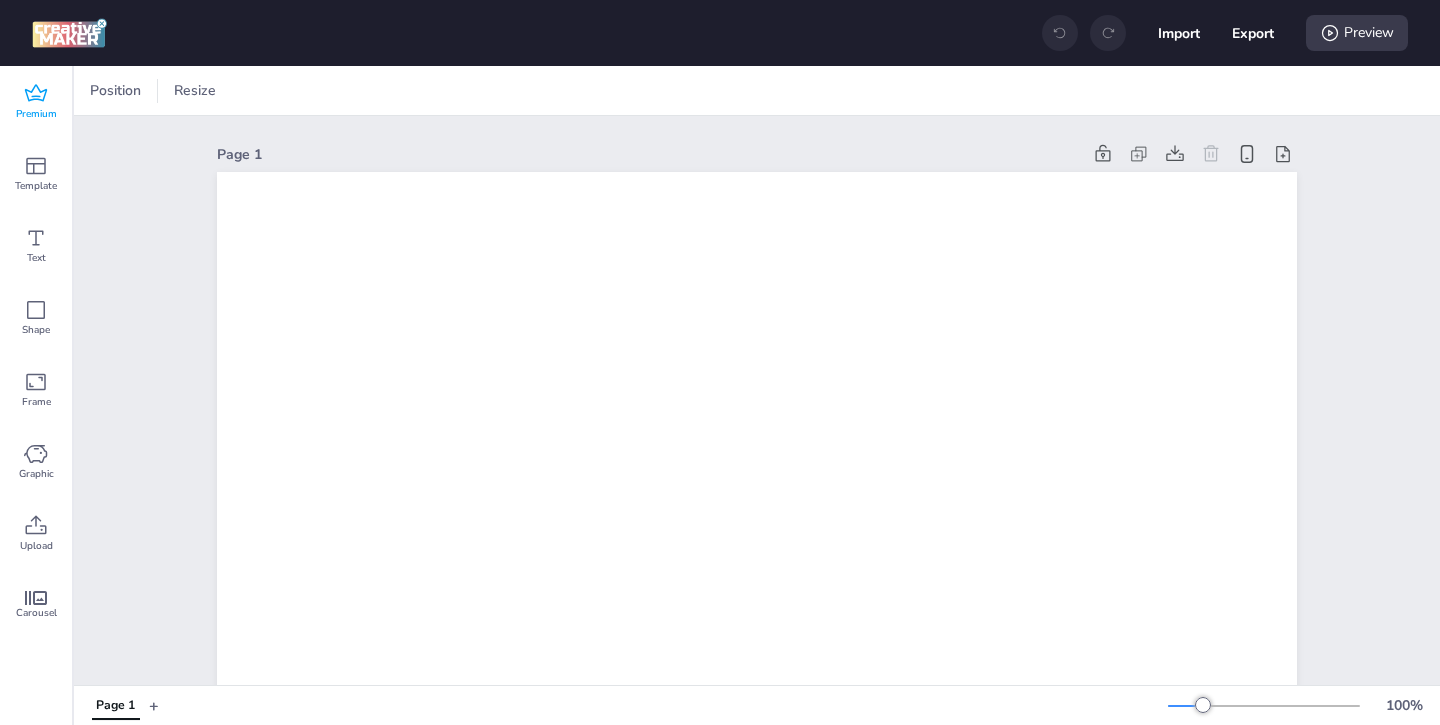 click 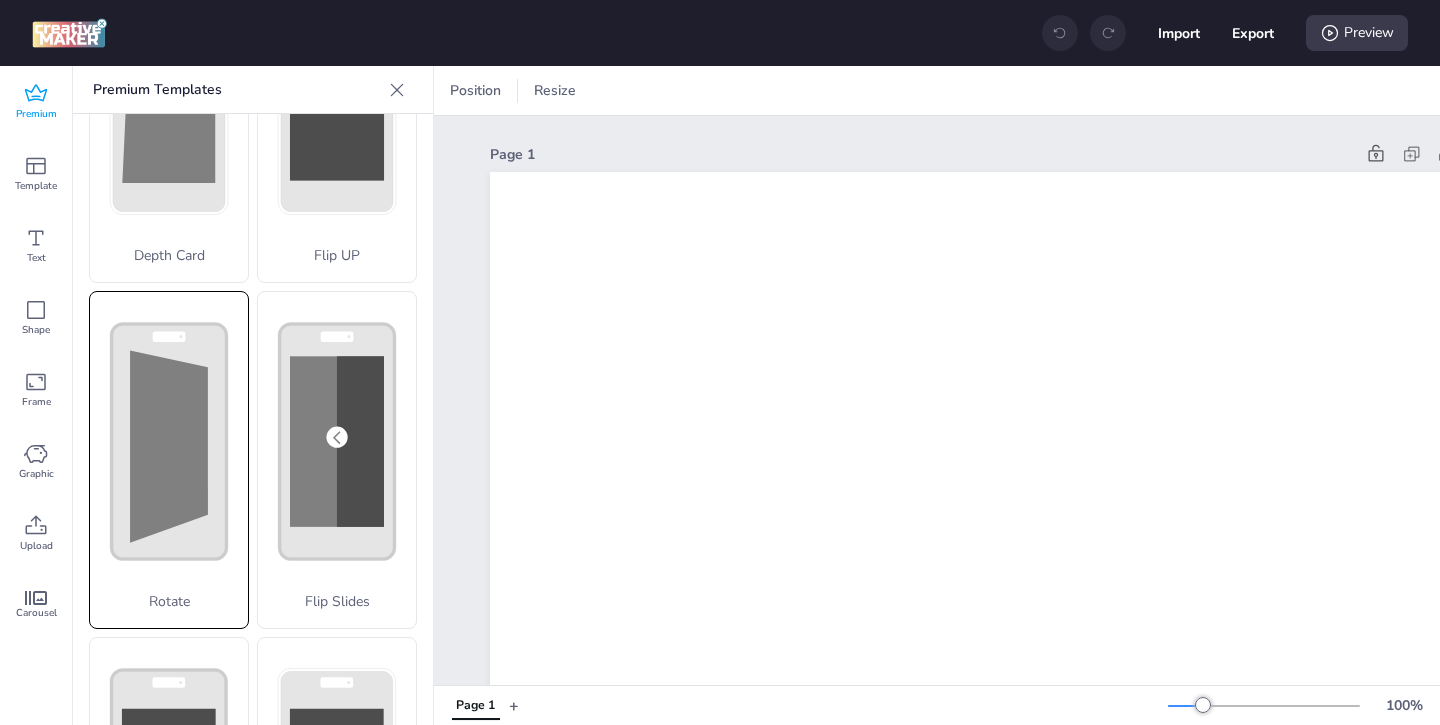scroll, scrollTop: 0, scrollLeft: 0, axis: both 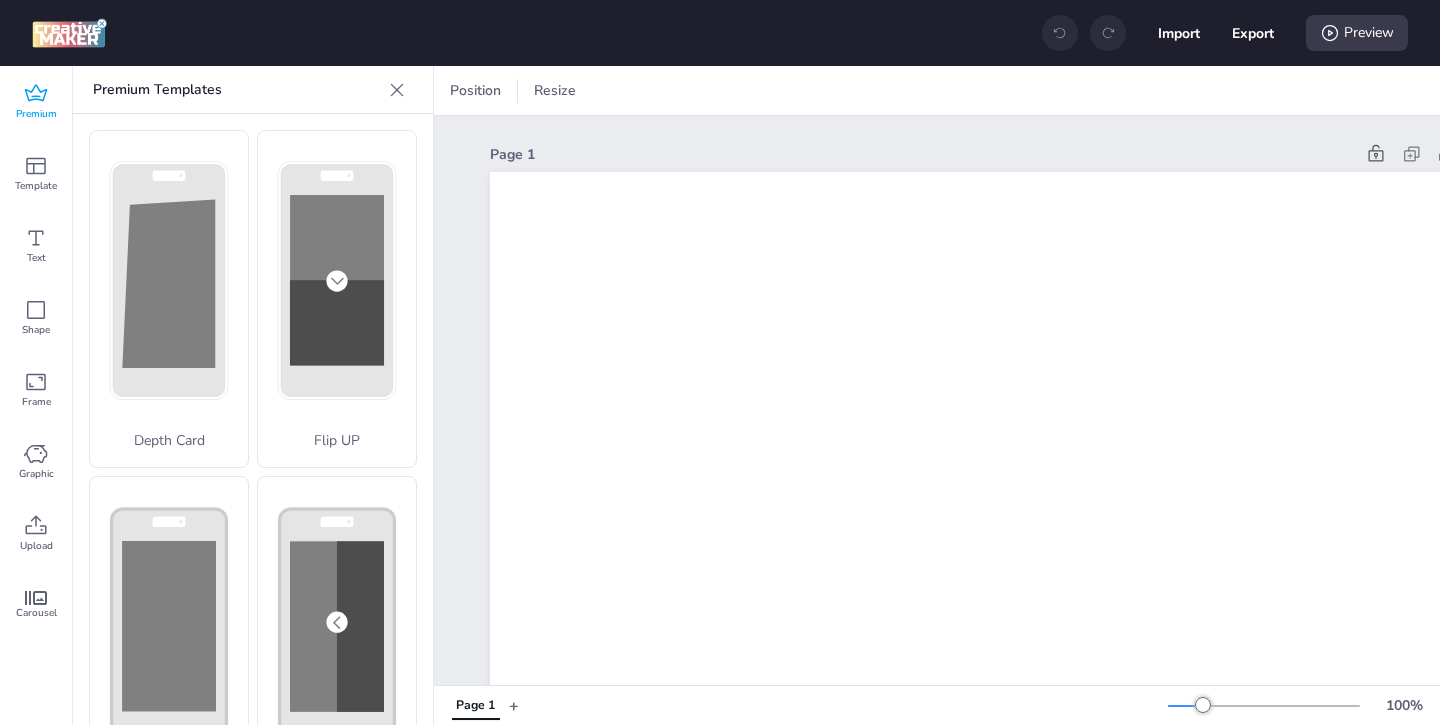 click 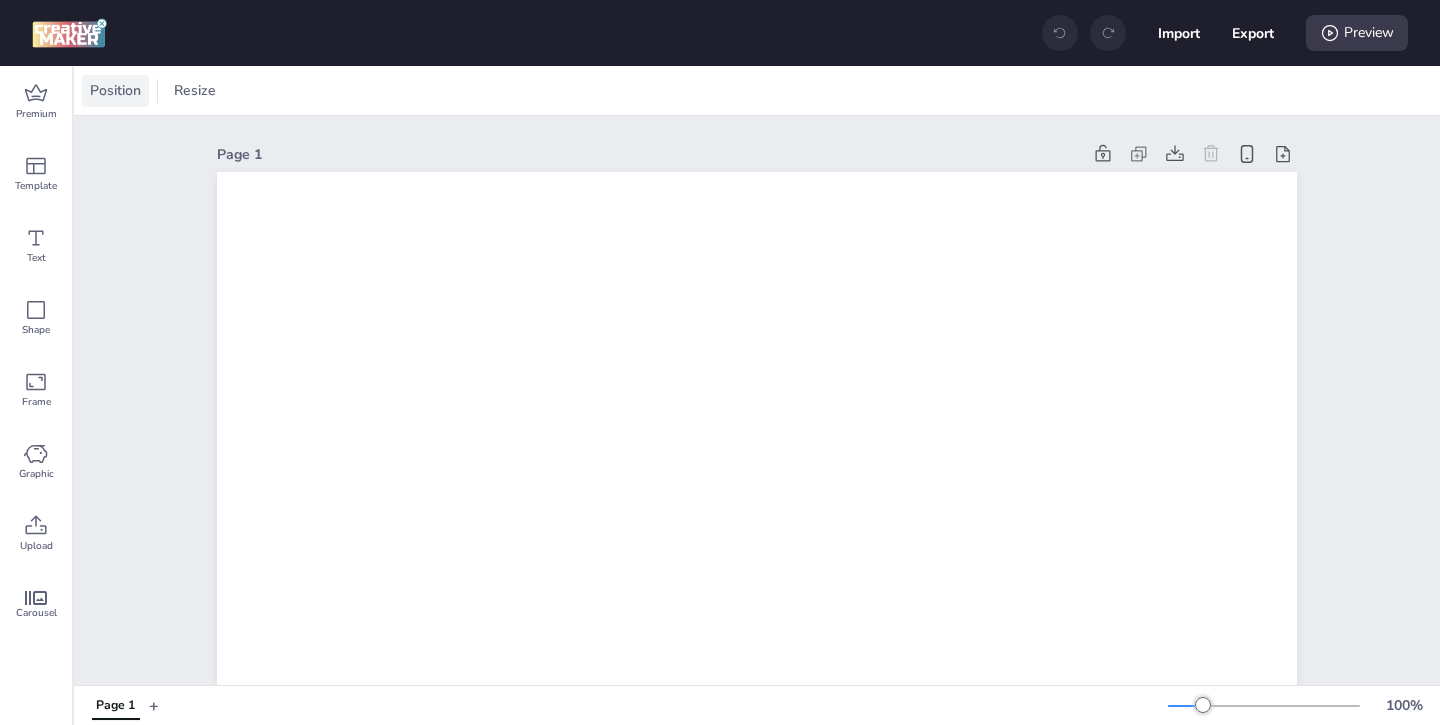 click on "Position" at bounding box center [115, 91] 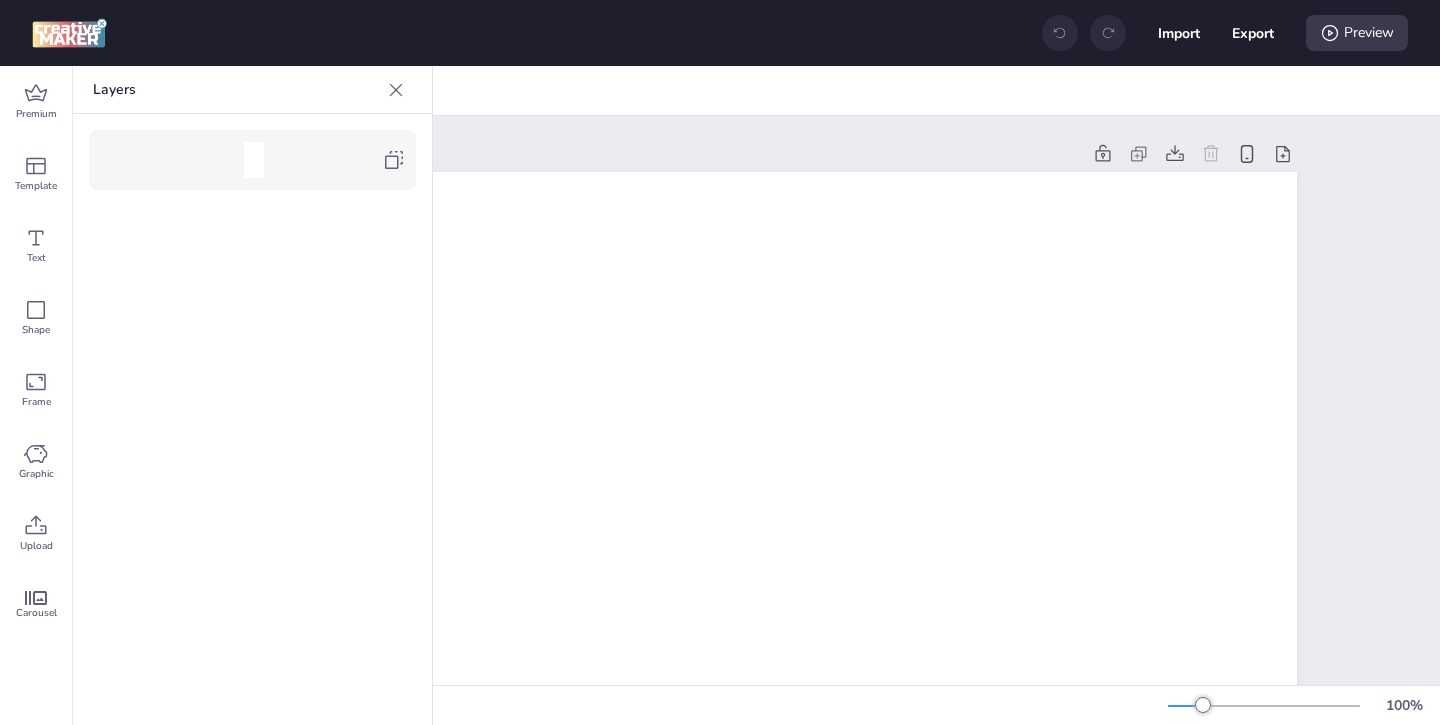 click 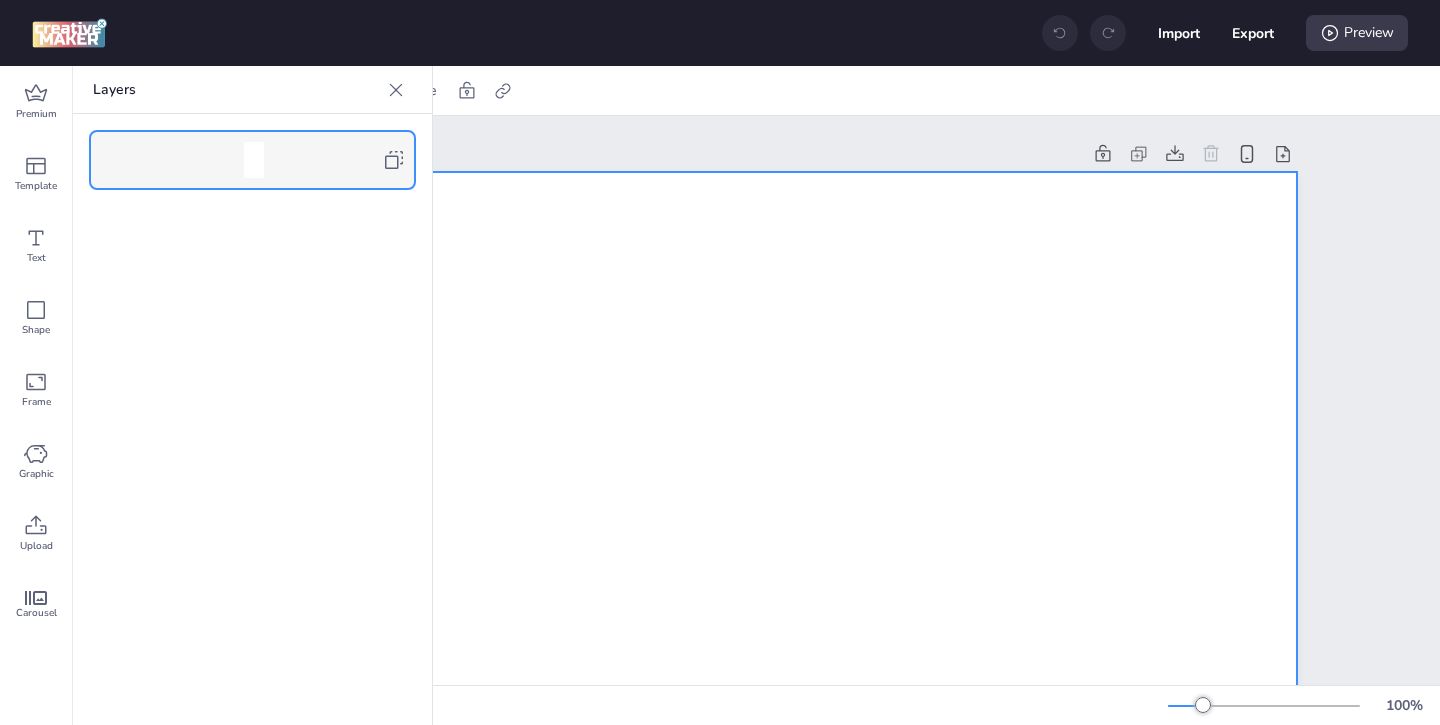 click 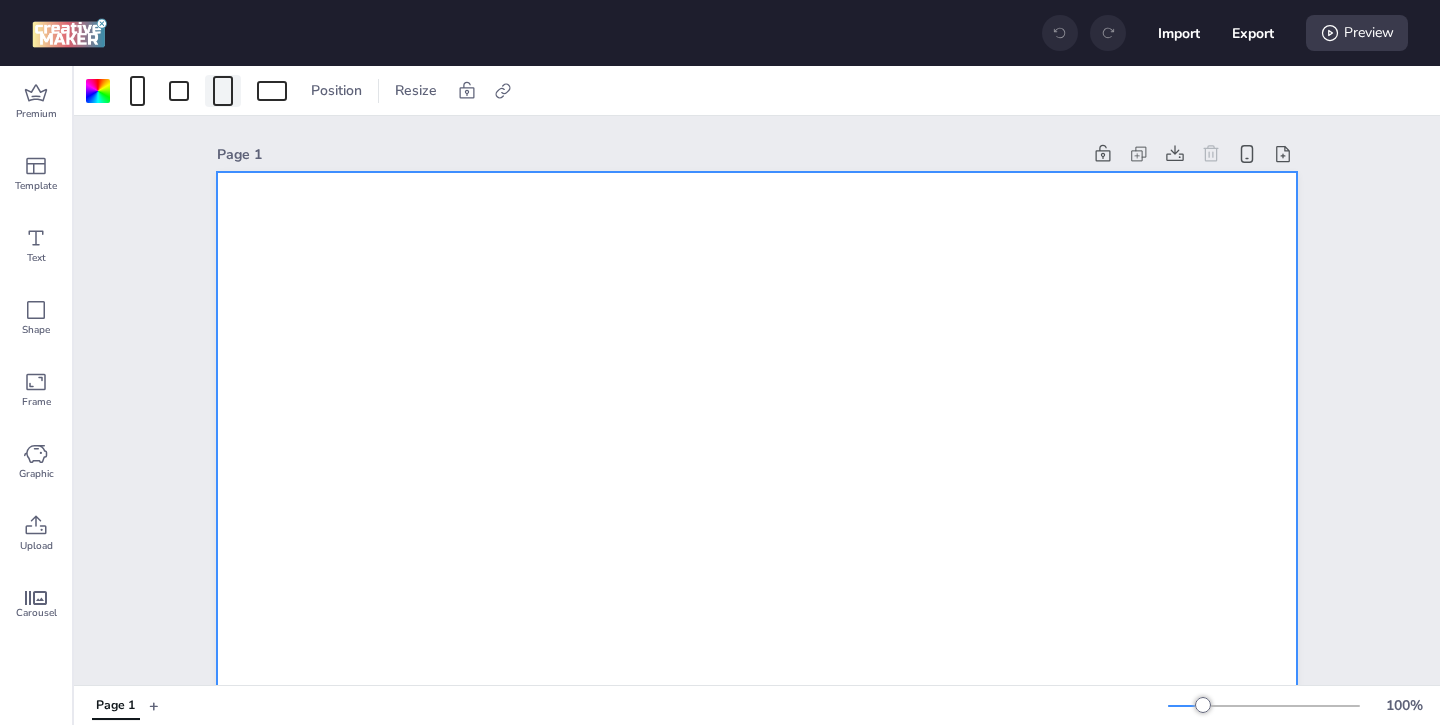 click at bounding box center [223, 91] 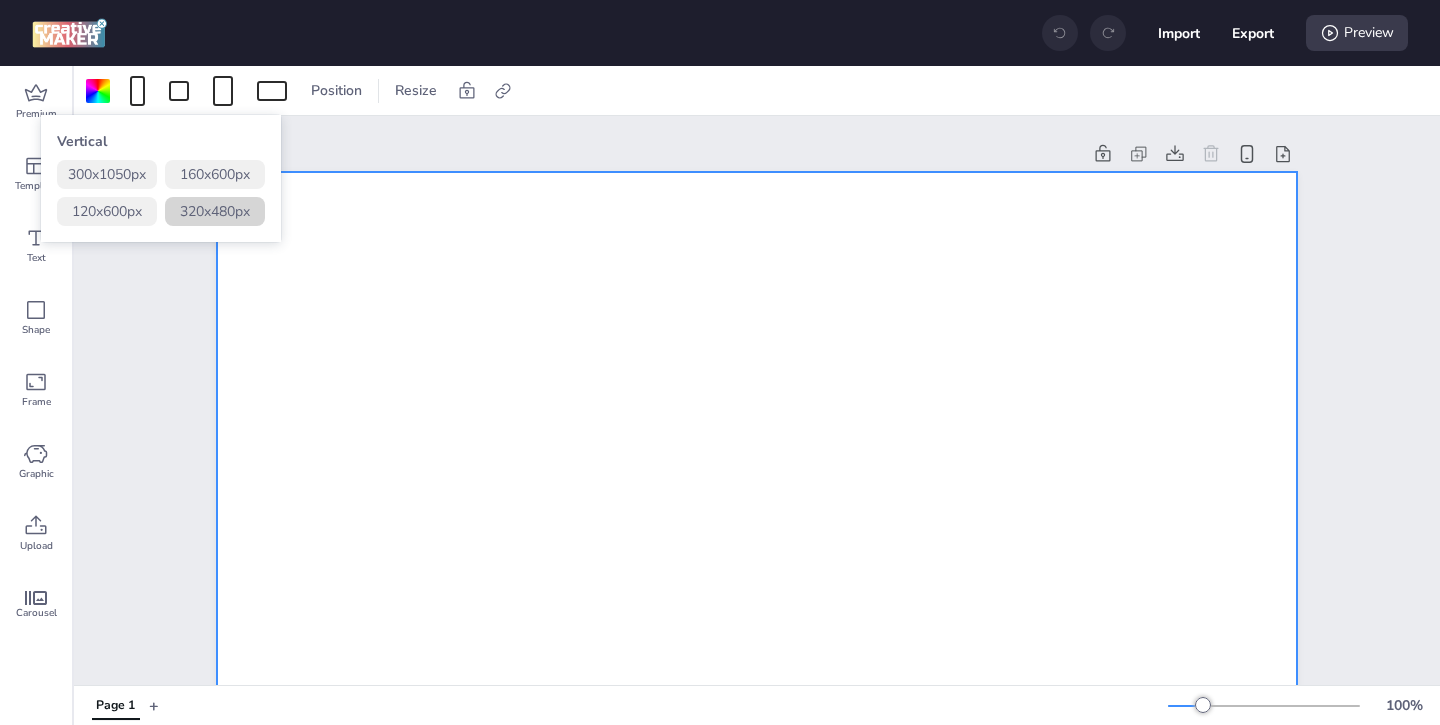 click on "320  x  480 px" at bounding box center [215, 211] 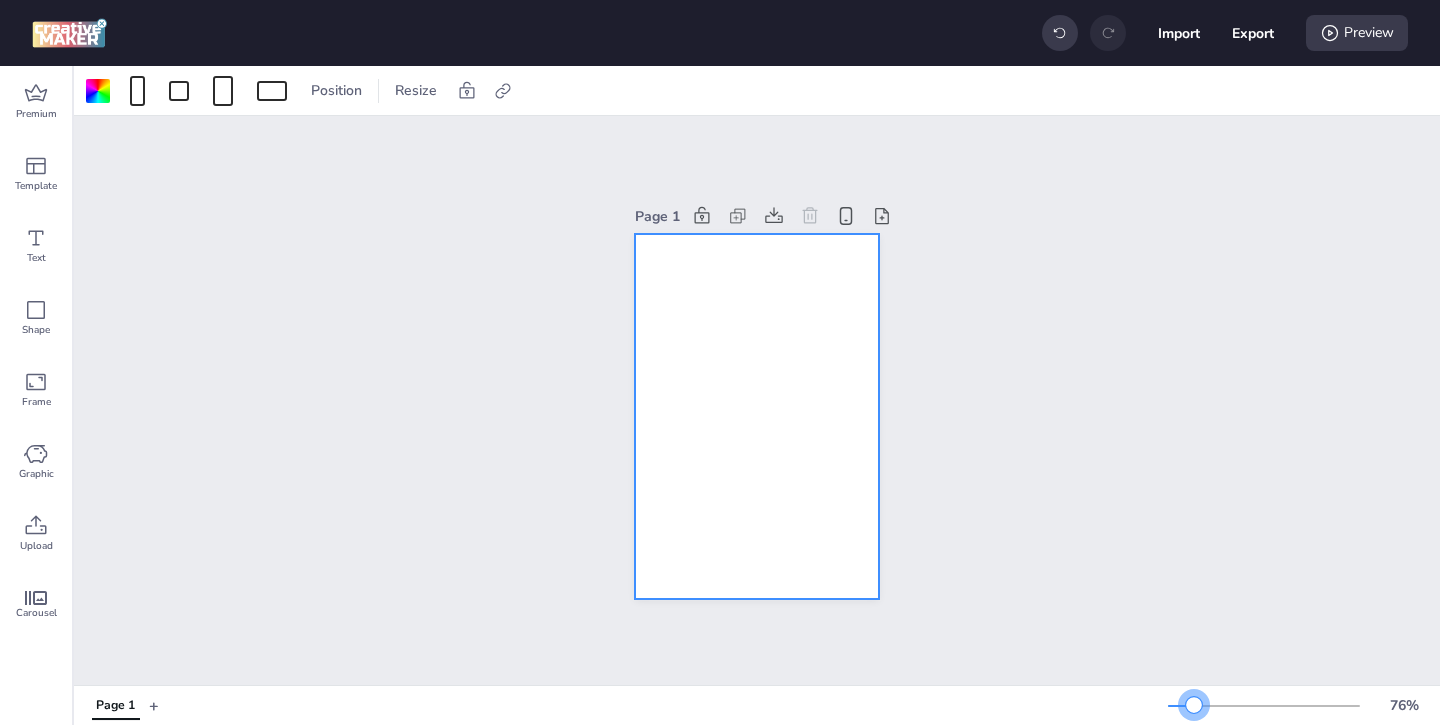 drag, startPoint x: 1210, startPoint y: 704, endPoint x: 1194, endPoint y: 703, distance: 16.03122 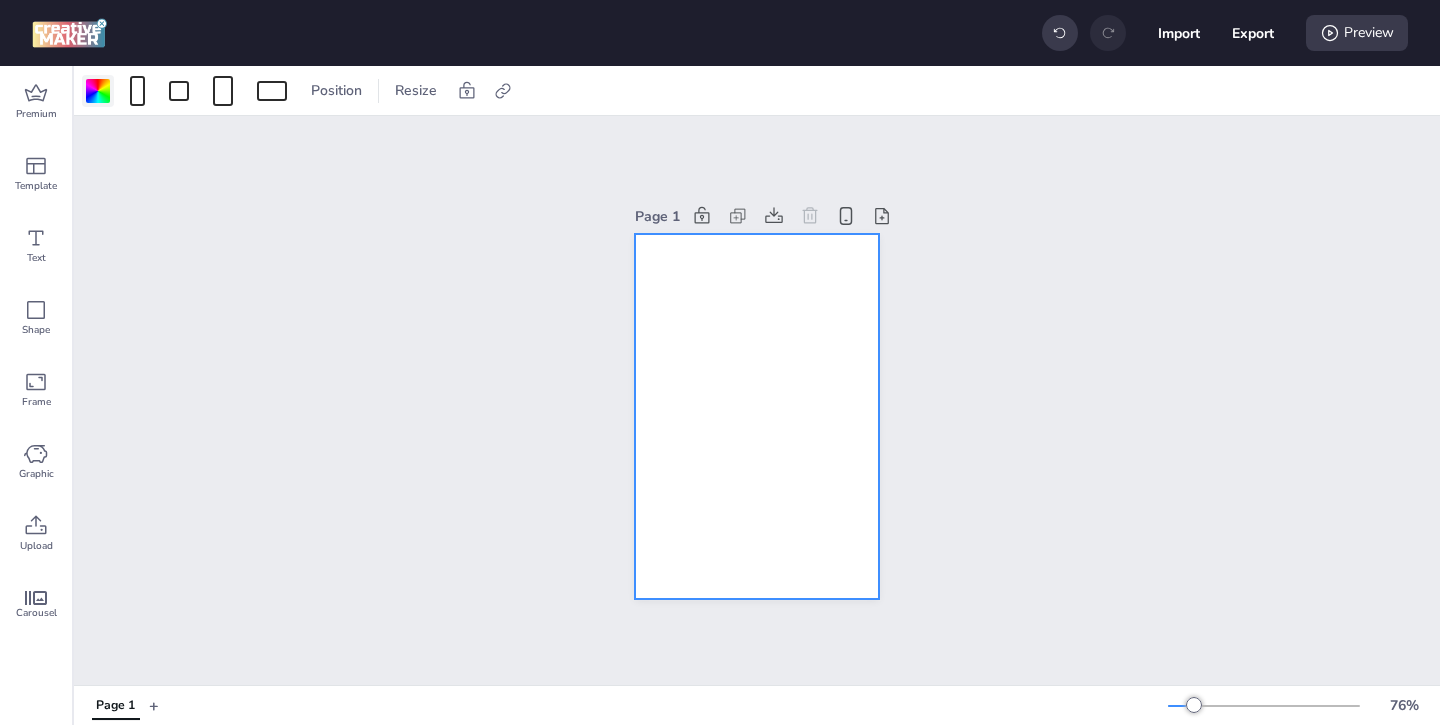 click at bounding box center [98, 91] 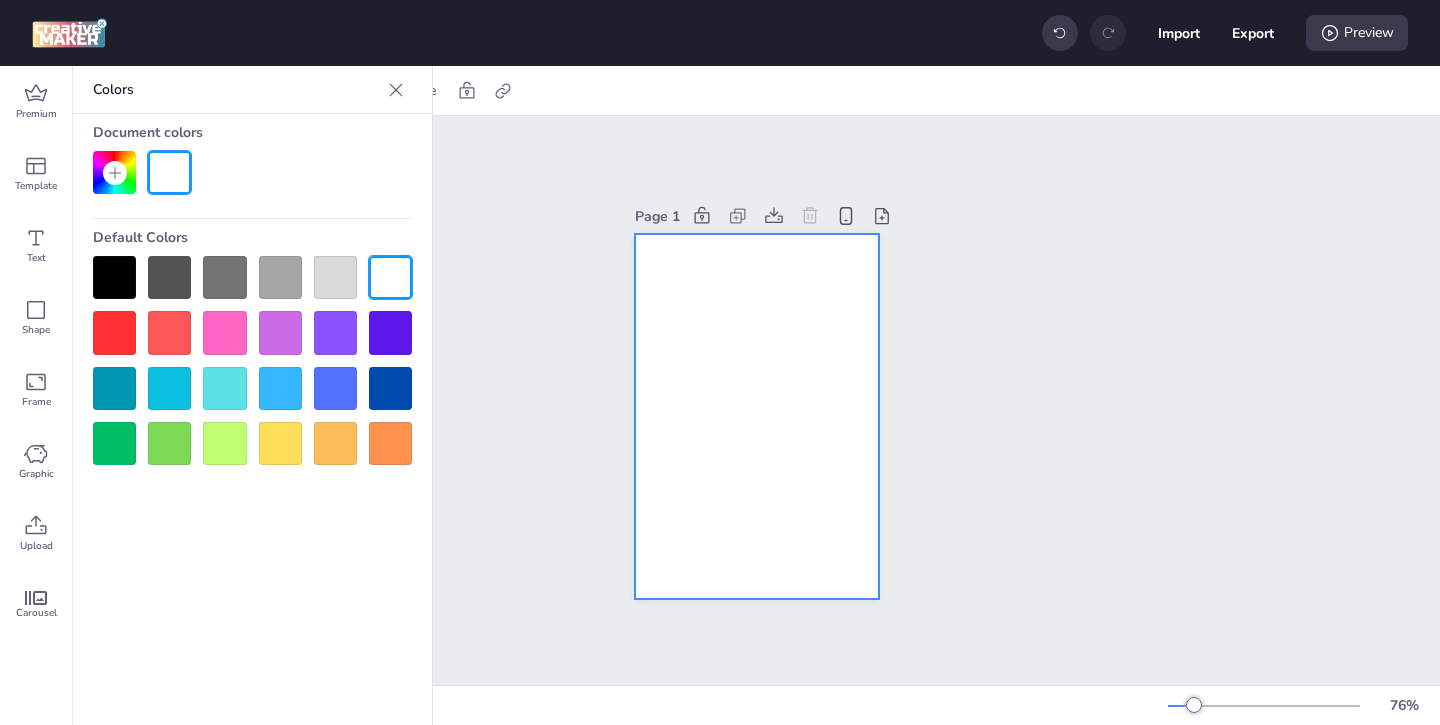 click at bounding box center (114, 277) 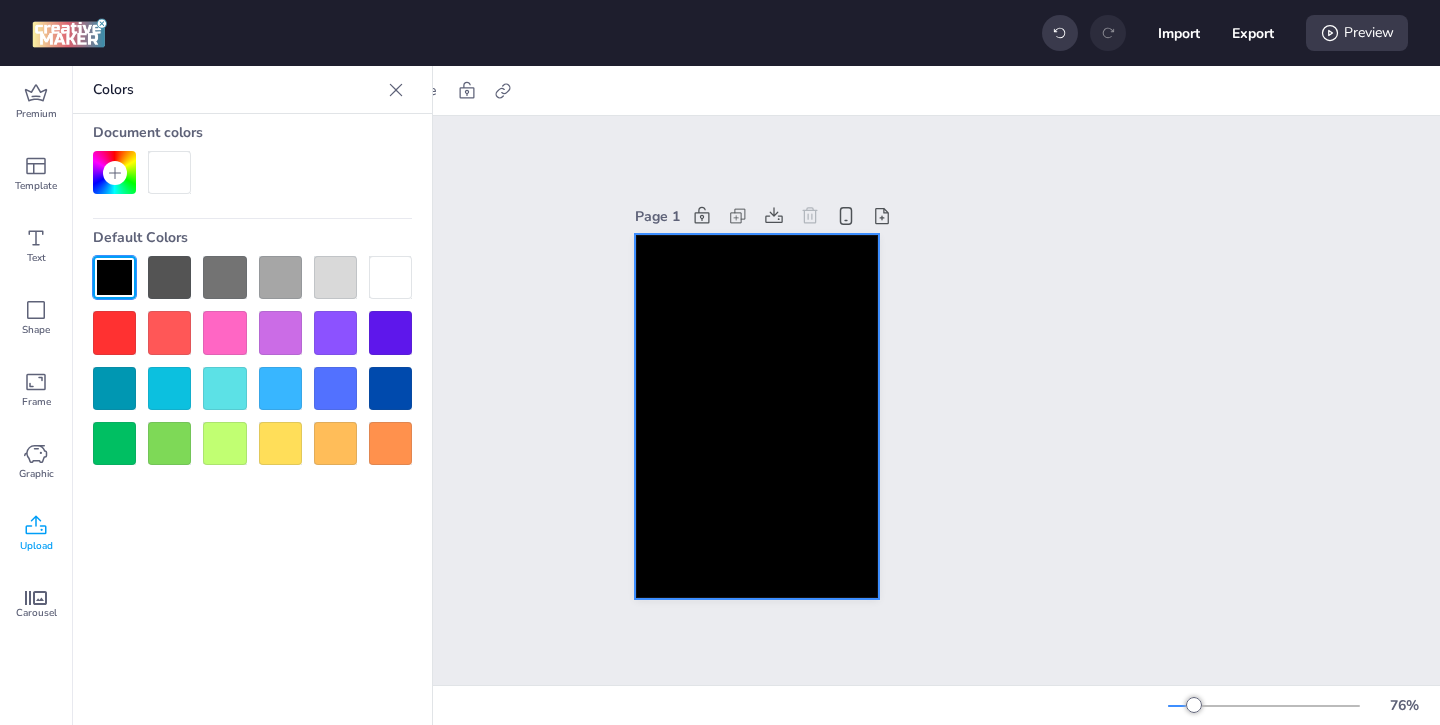 click 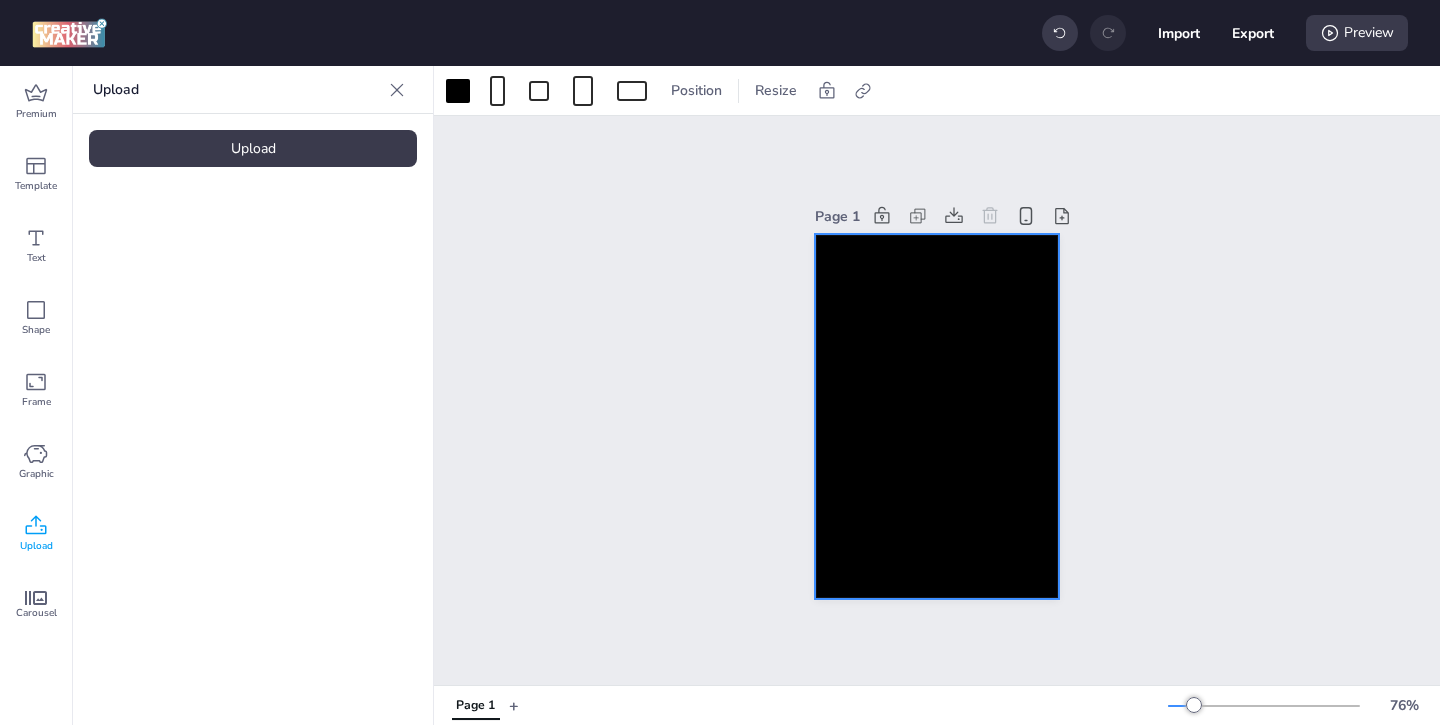 click on "Upload" at bounding box center (253, 148) 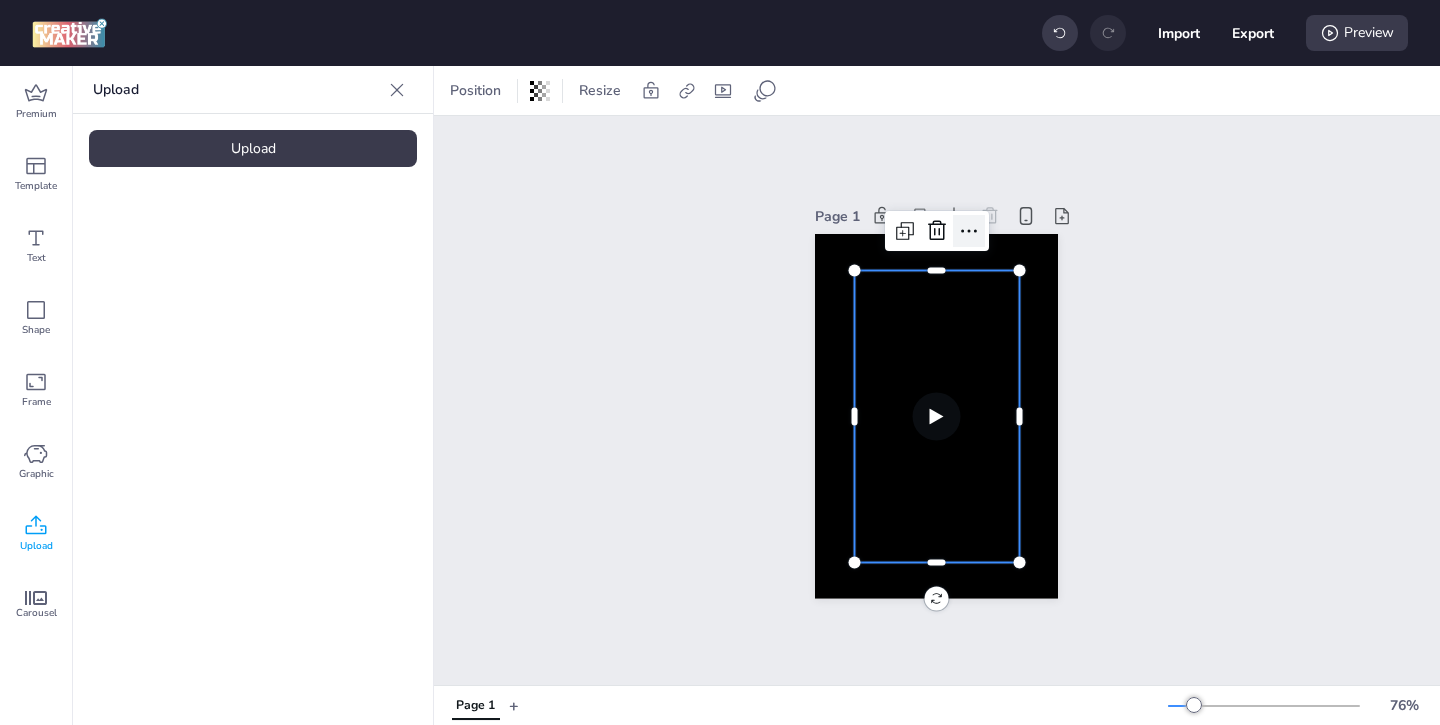 click 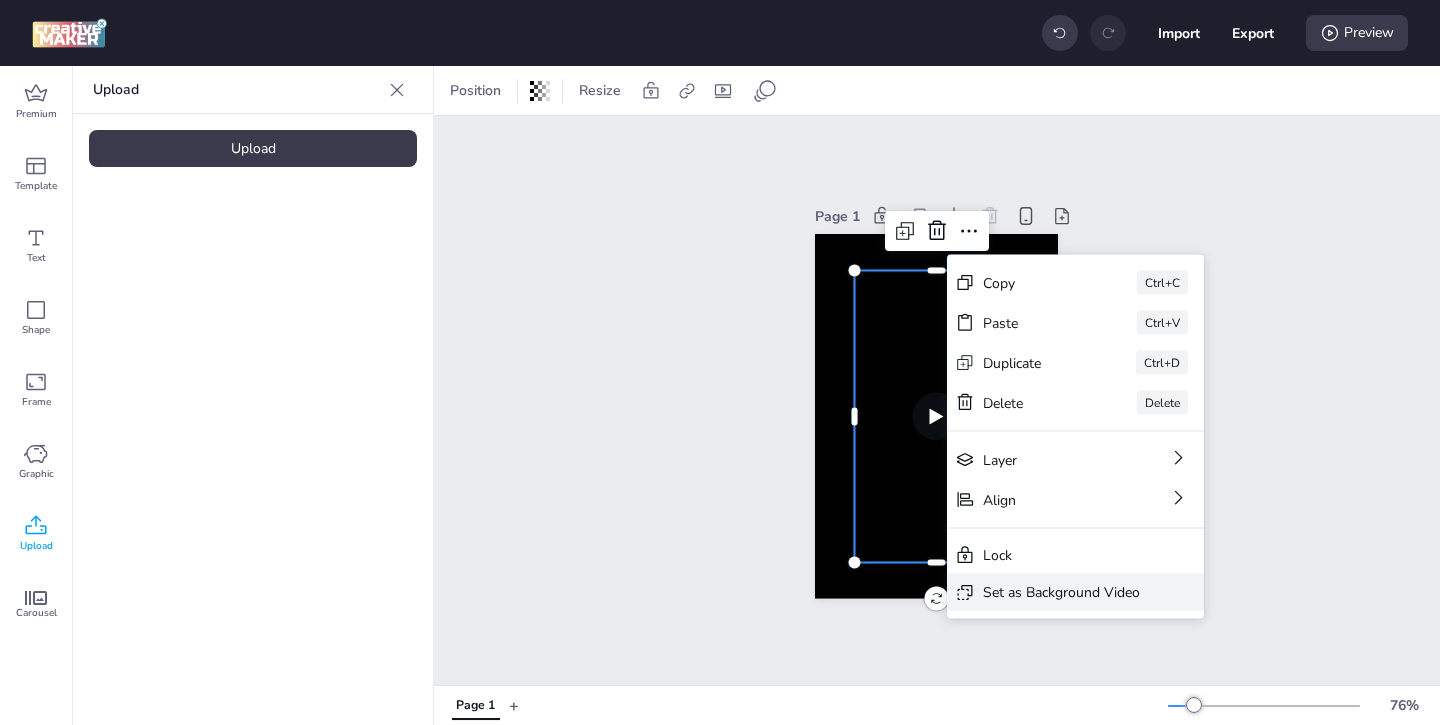 click on "Set as Background Video" at bounding box center (1061, 592) 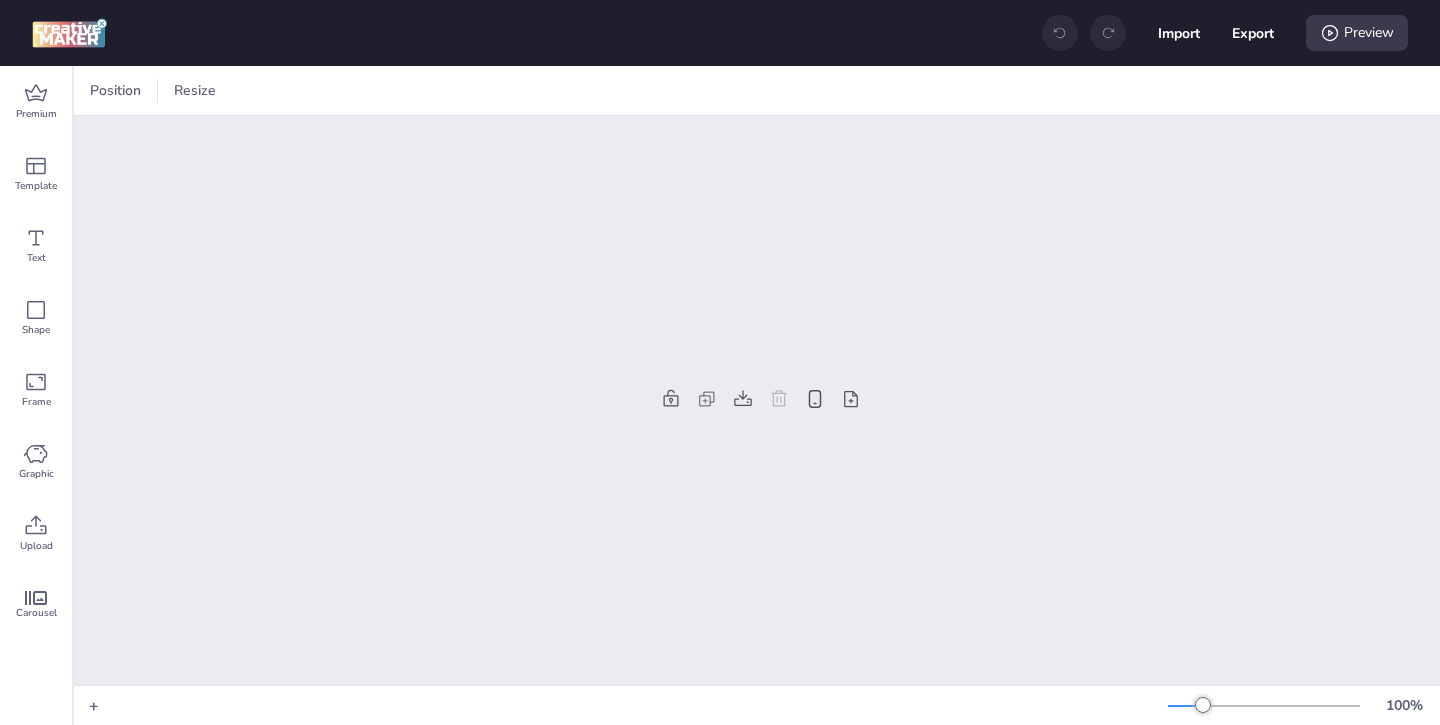 scroll, scrollTop: 0, scrollLeft: 0, axis: both 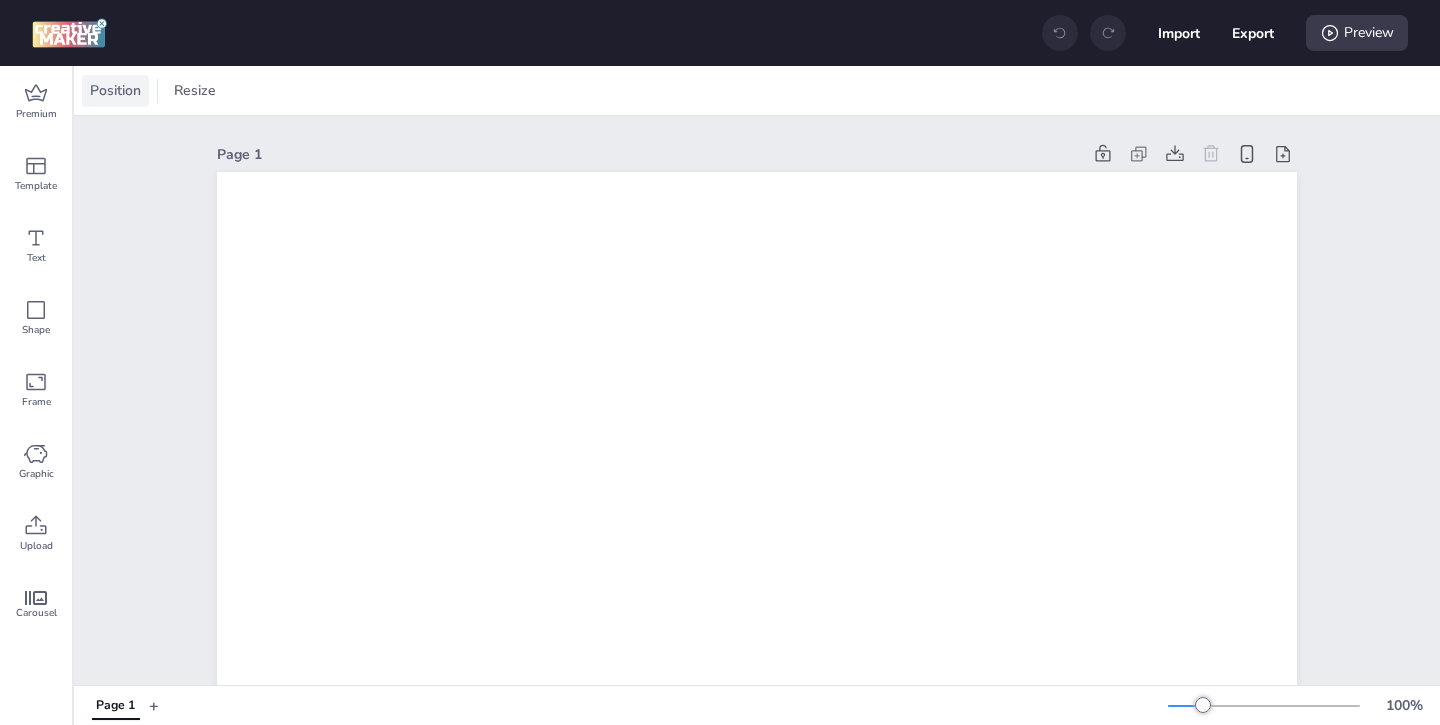 click on "Position" at bounding box center [115, 90] 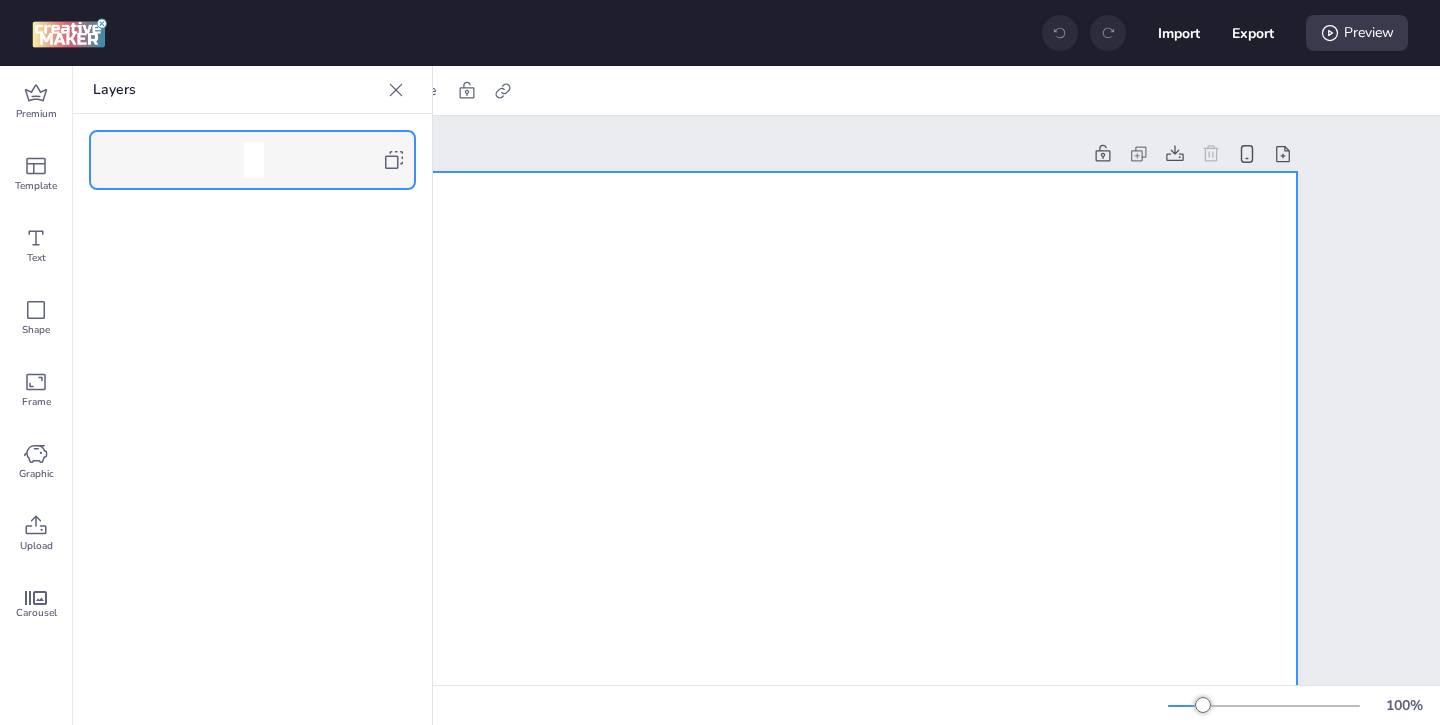 click 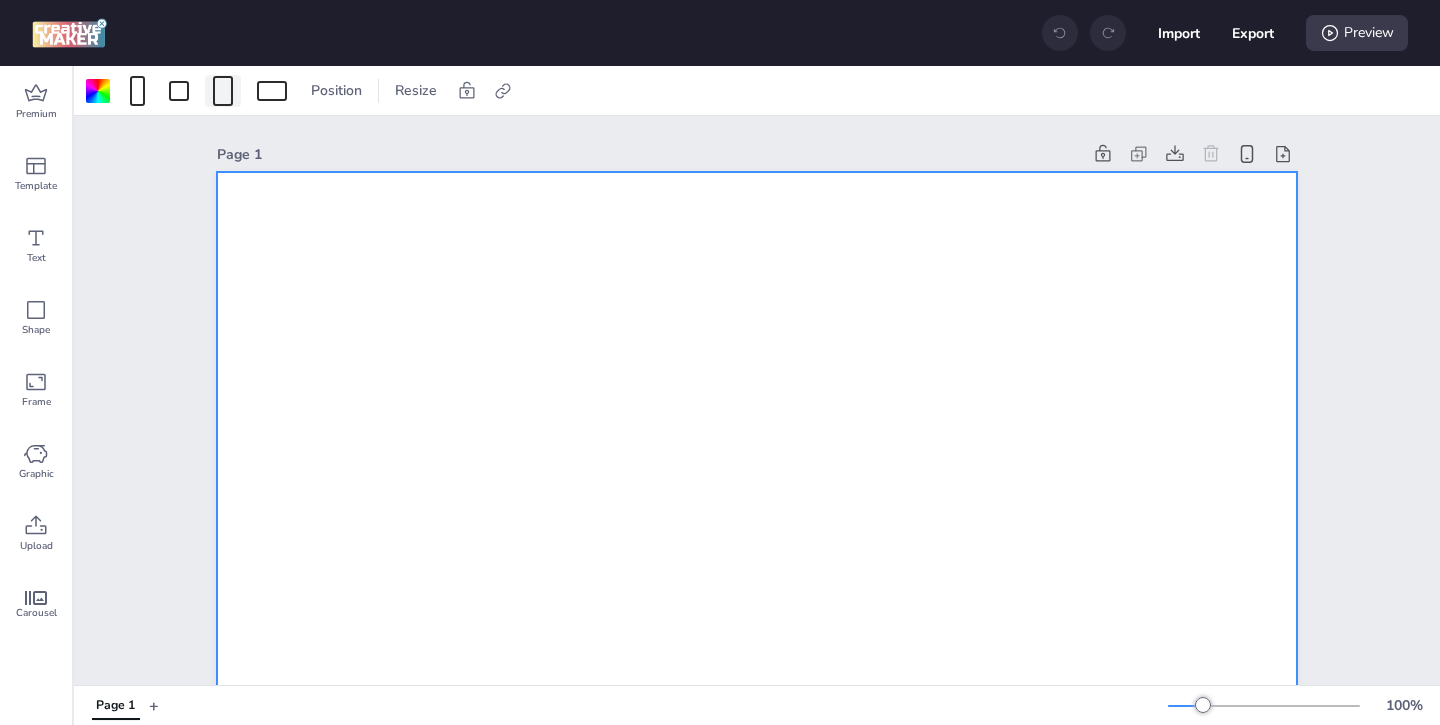 click at bounding box center [223, 91] 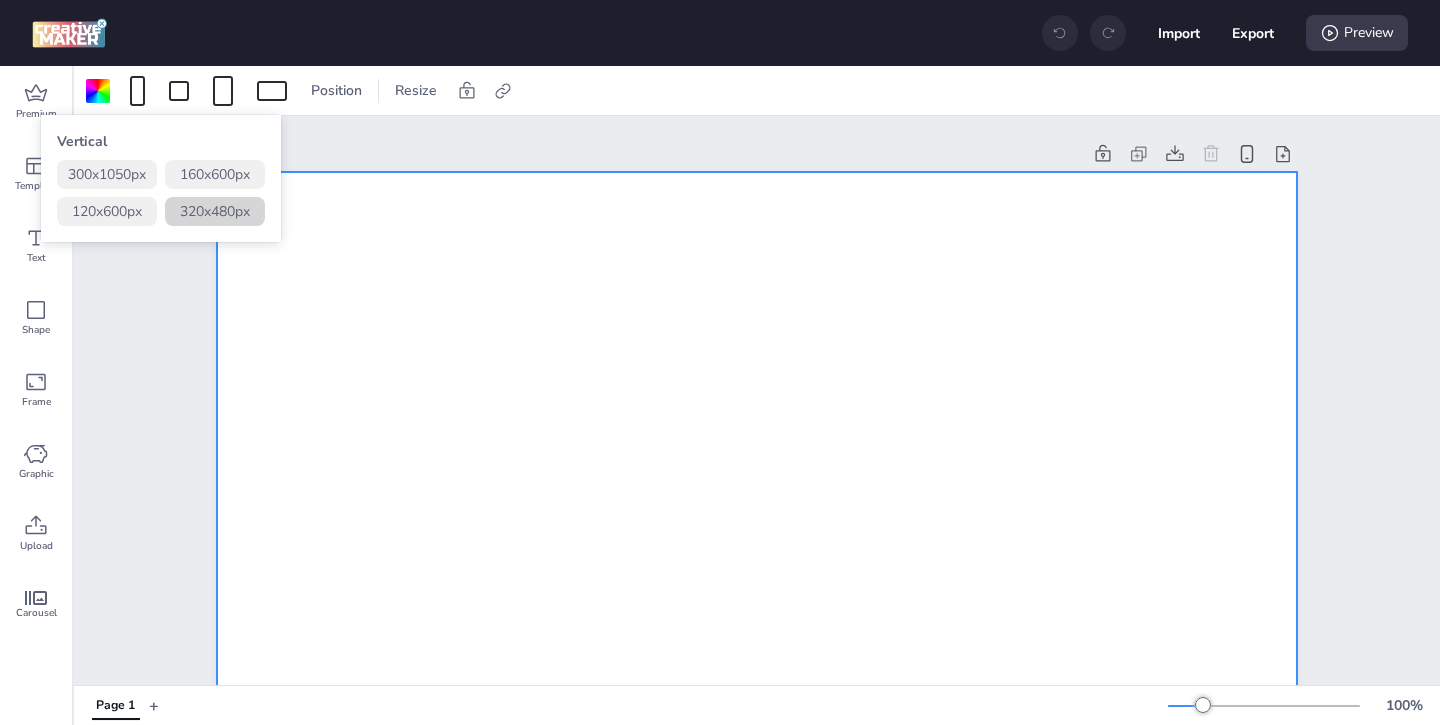 click on "320  x  480 px" at bounding box center (215, 211) 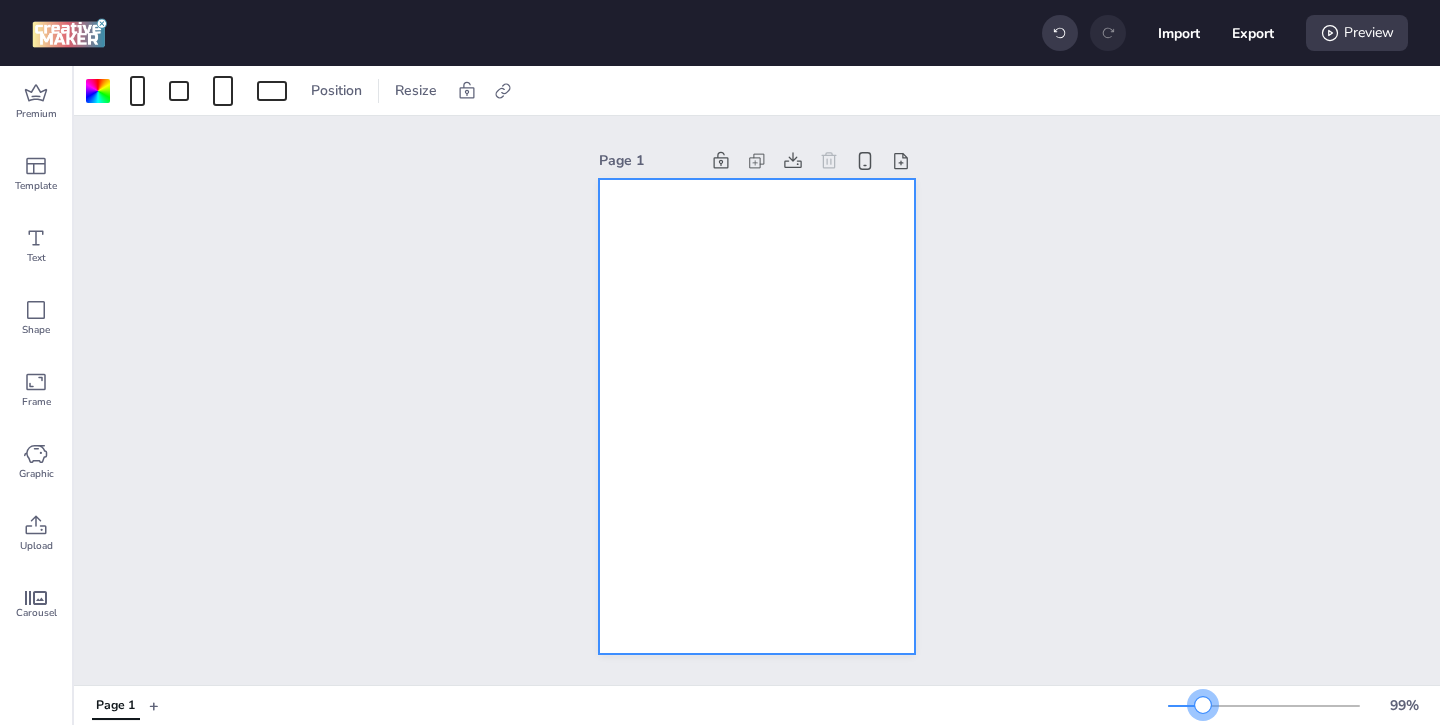 click at bounding box center [1203, 705] 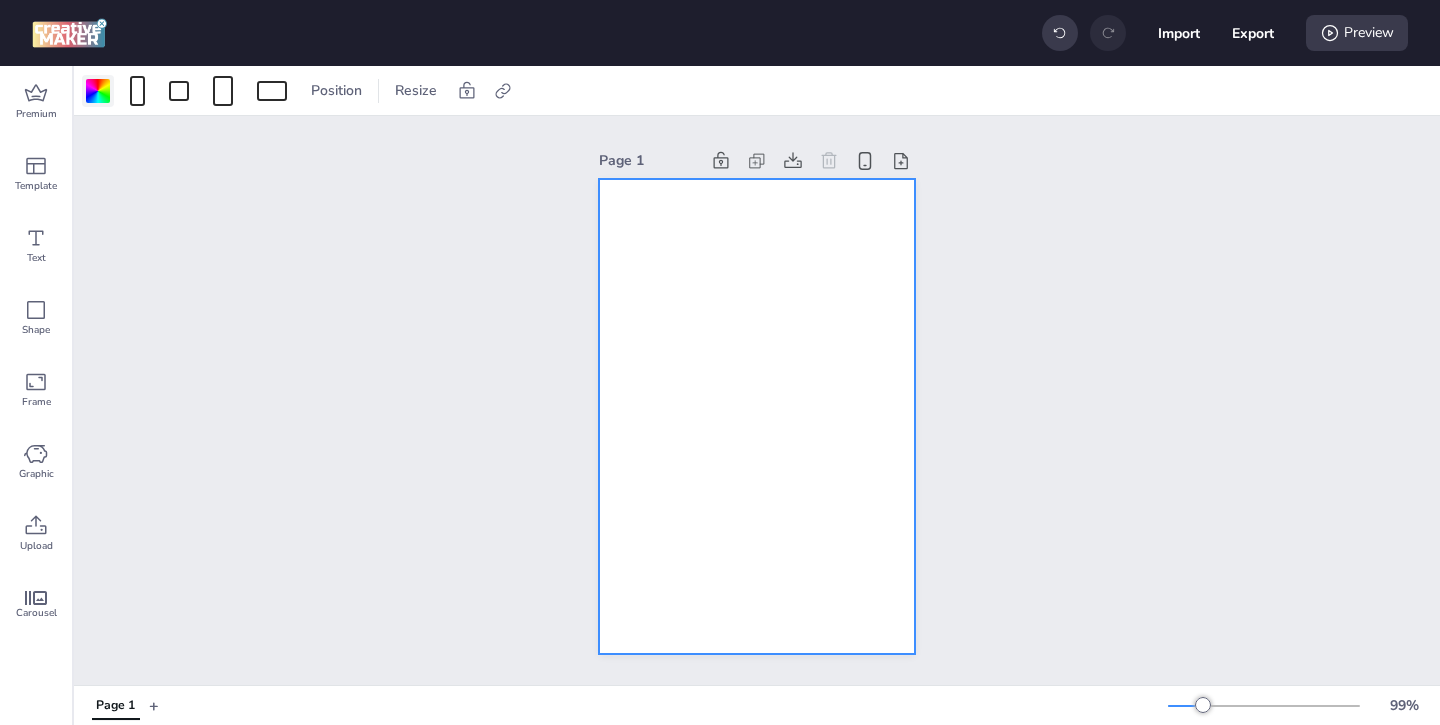 click at bounding box center (98, 91) 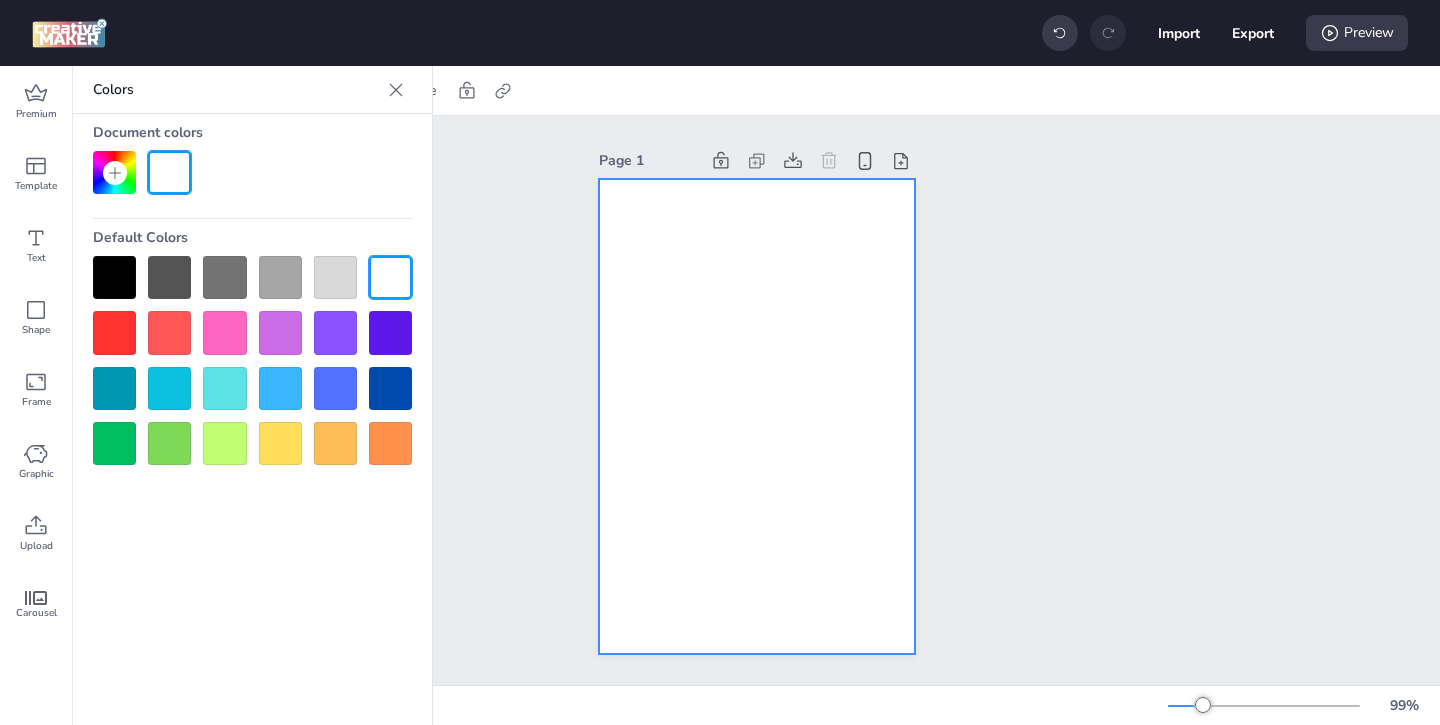 click at bounding box center (114, 277) 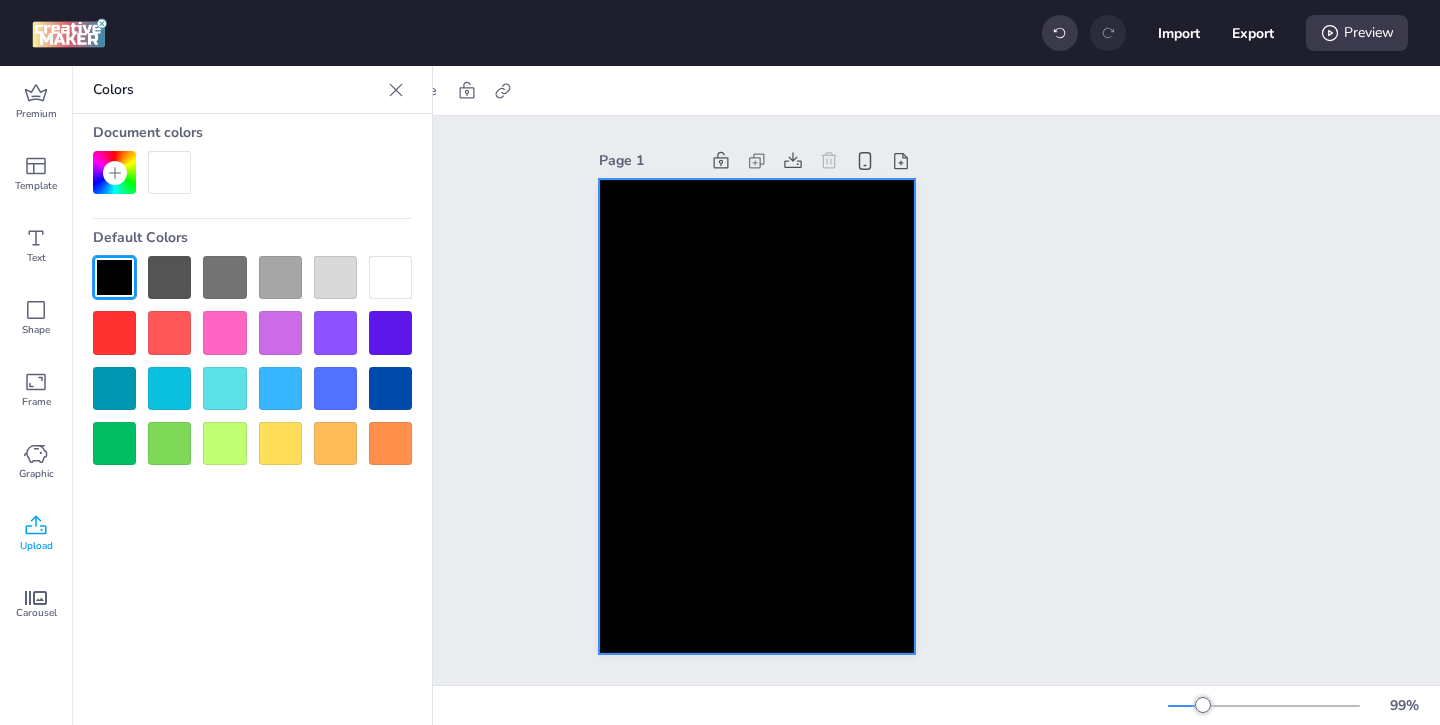 click on "Upload" at bounding box center [36, 546] 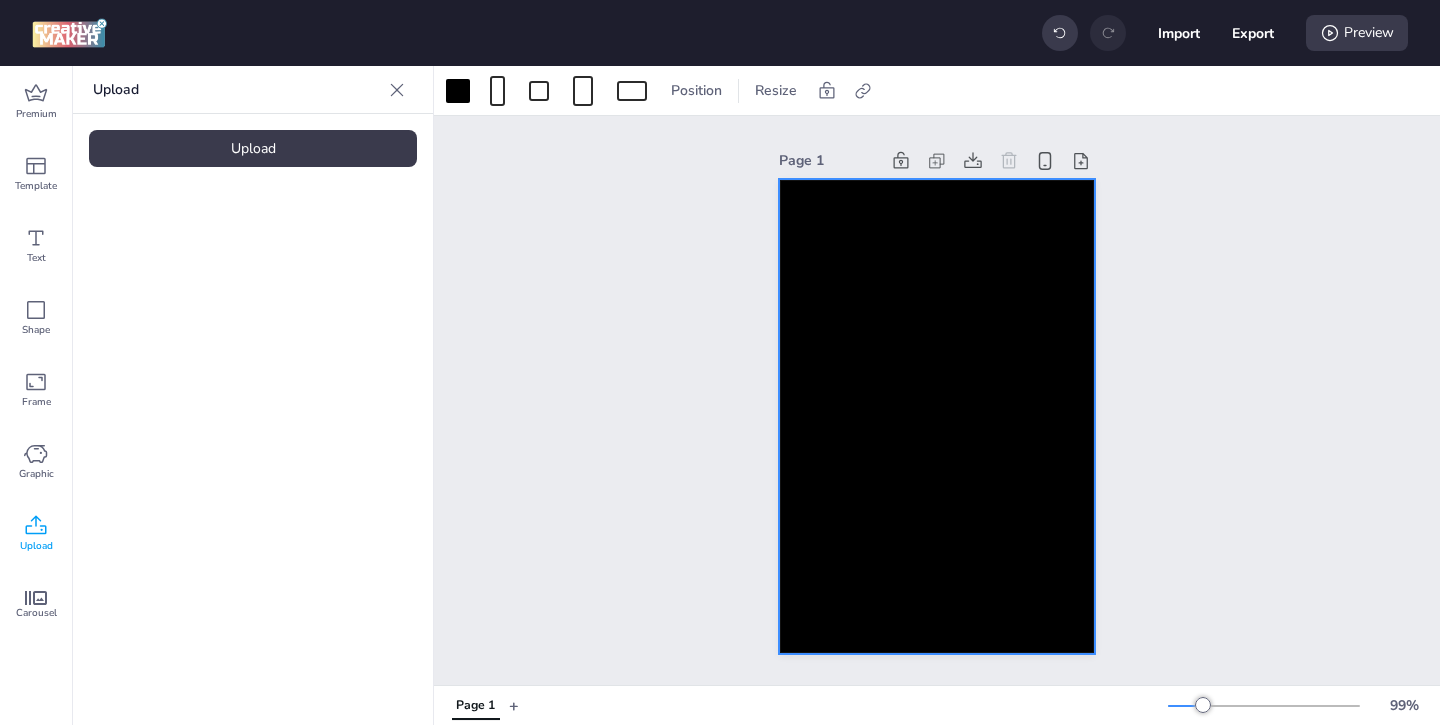 click on "Upload" at bounding box center (253, 148) 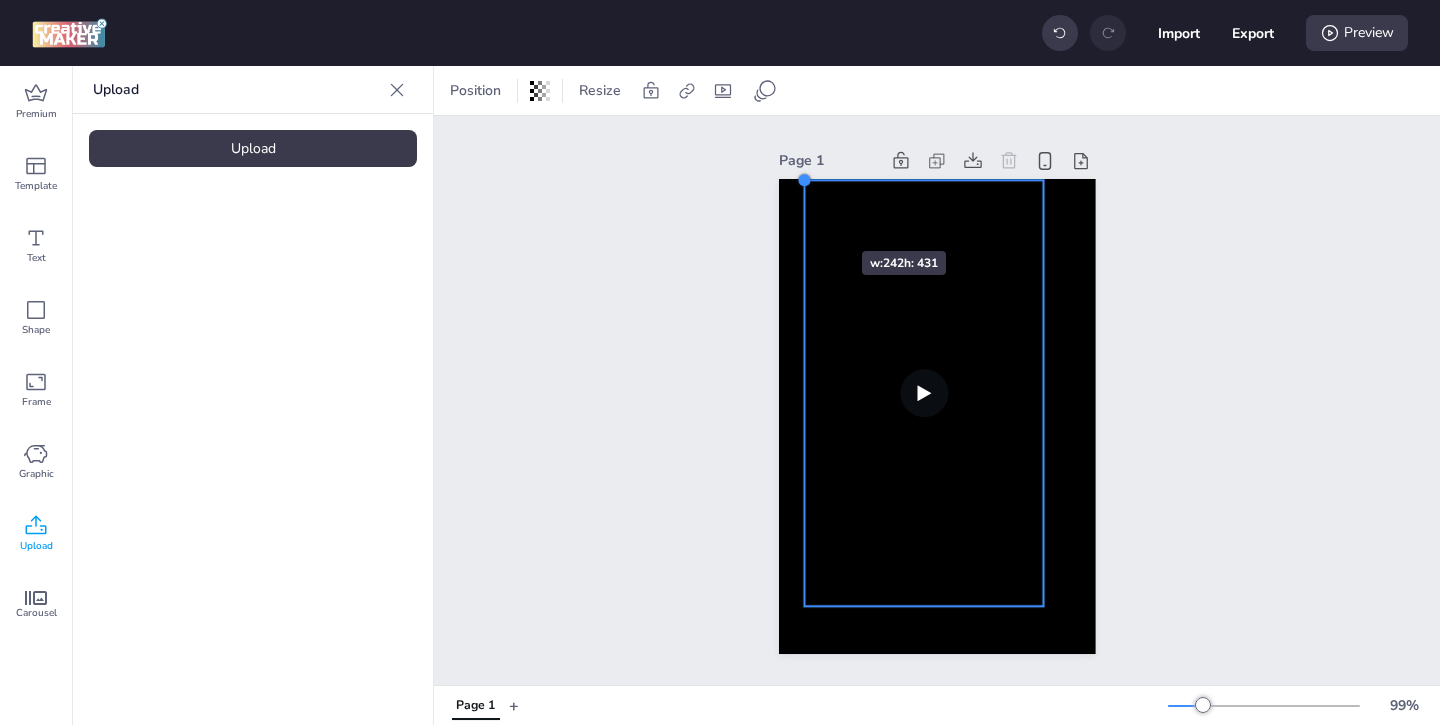 drag, startPoint x: 828, startPoint y: 230, endPoint x: 802, endPoint y: 215, distance: 30.016663 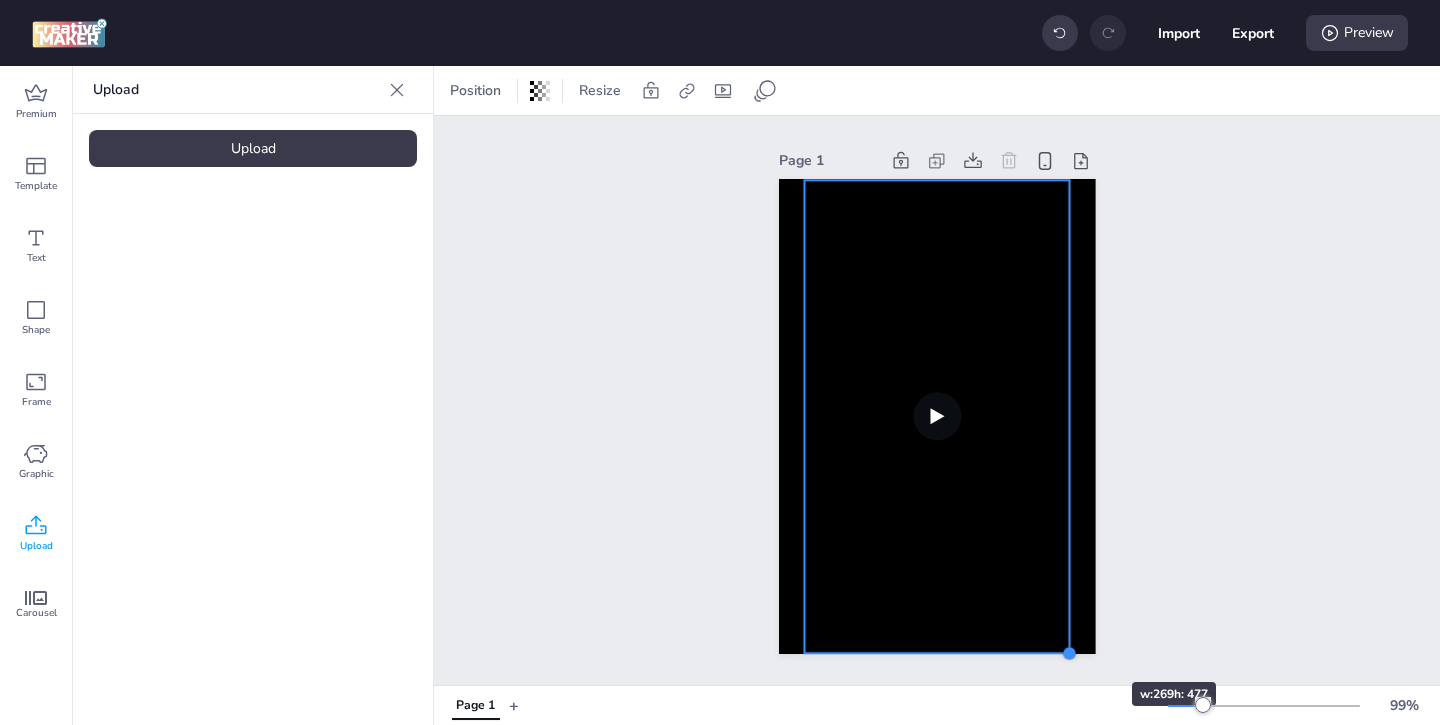 drag, startPoint x: 1046, startPoint y: 607, endPoint x: 1072, endPoint y: 646, distance: 46.872166 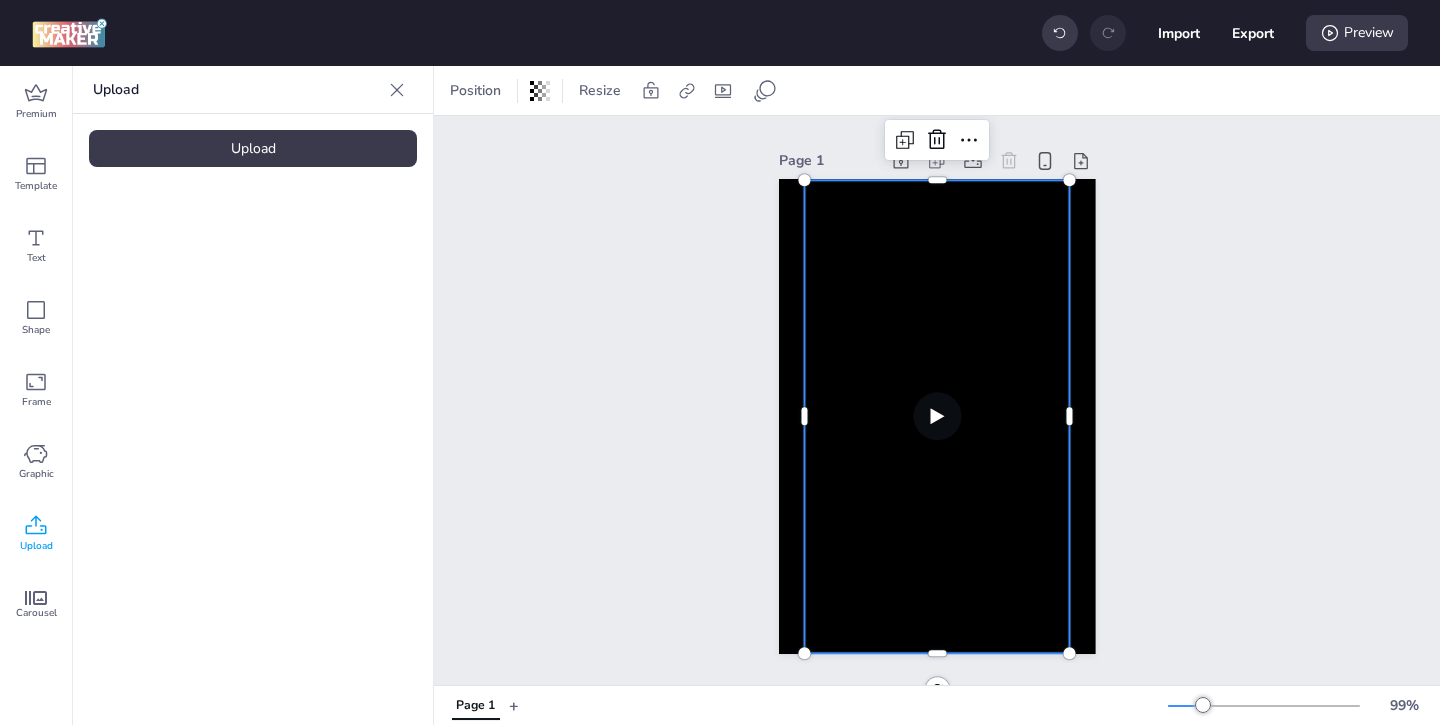 click at bounding box center [937, 416] 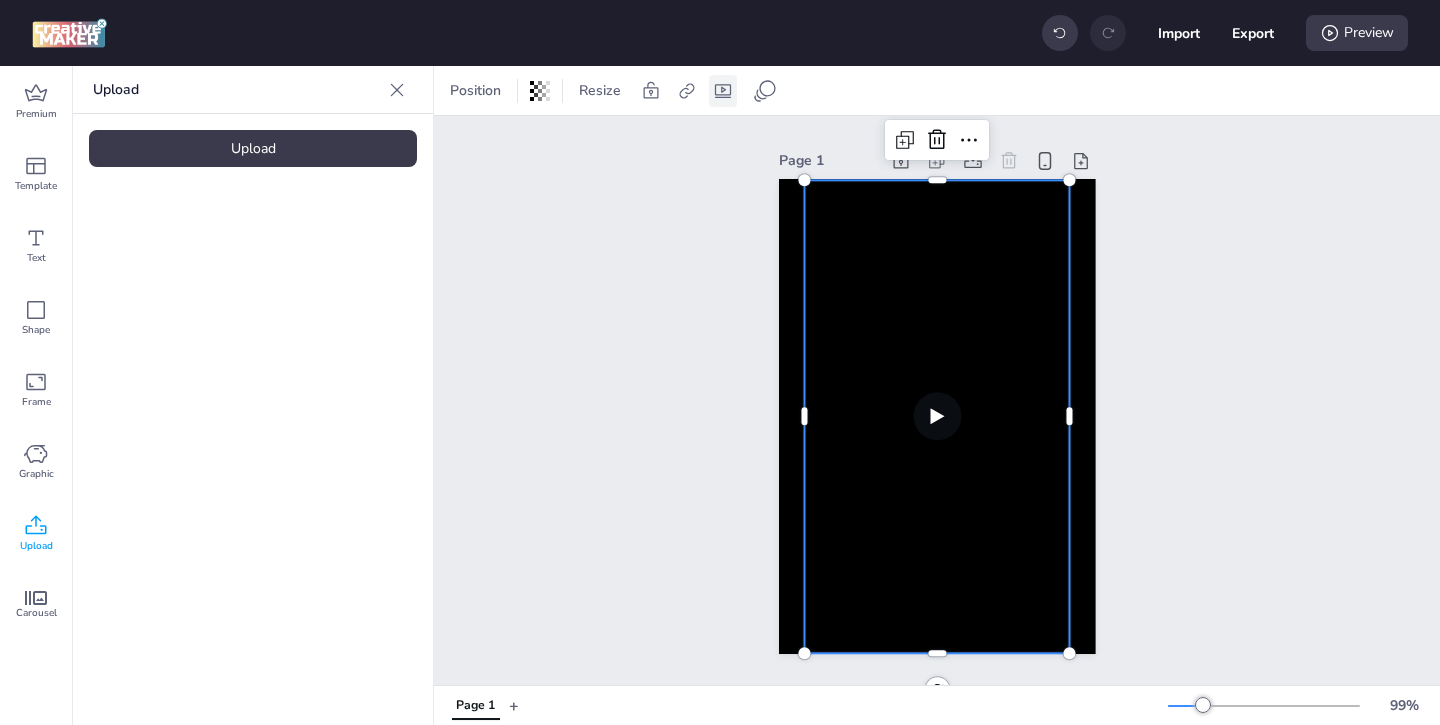 click 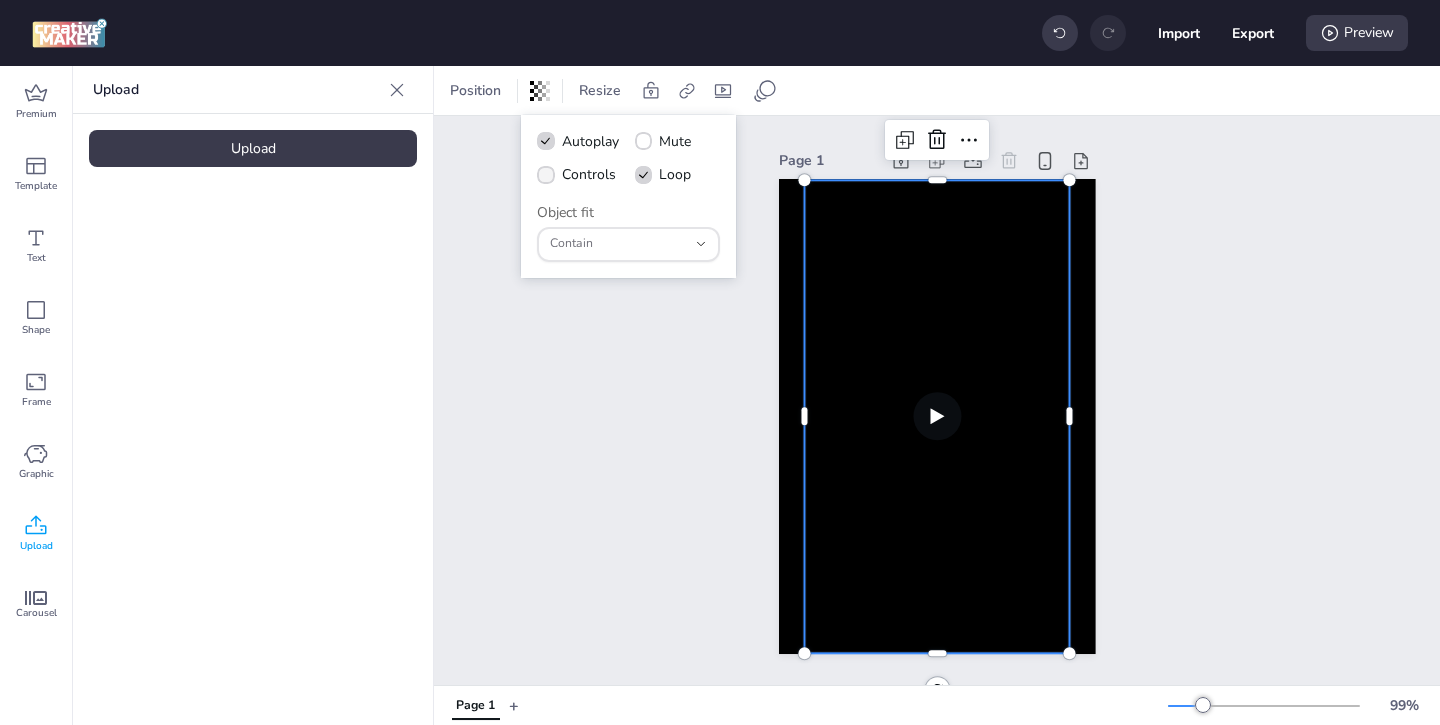 click 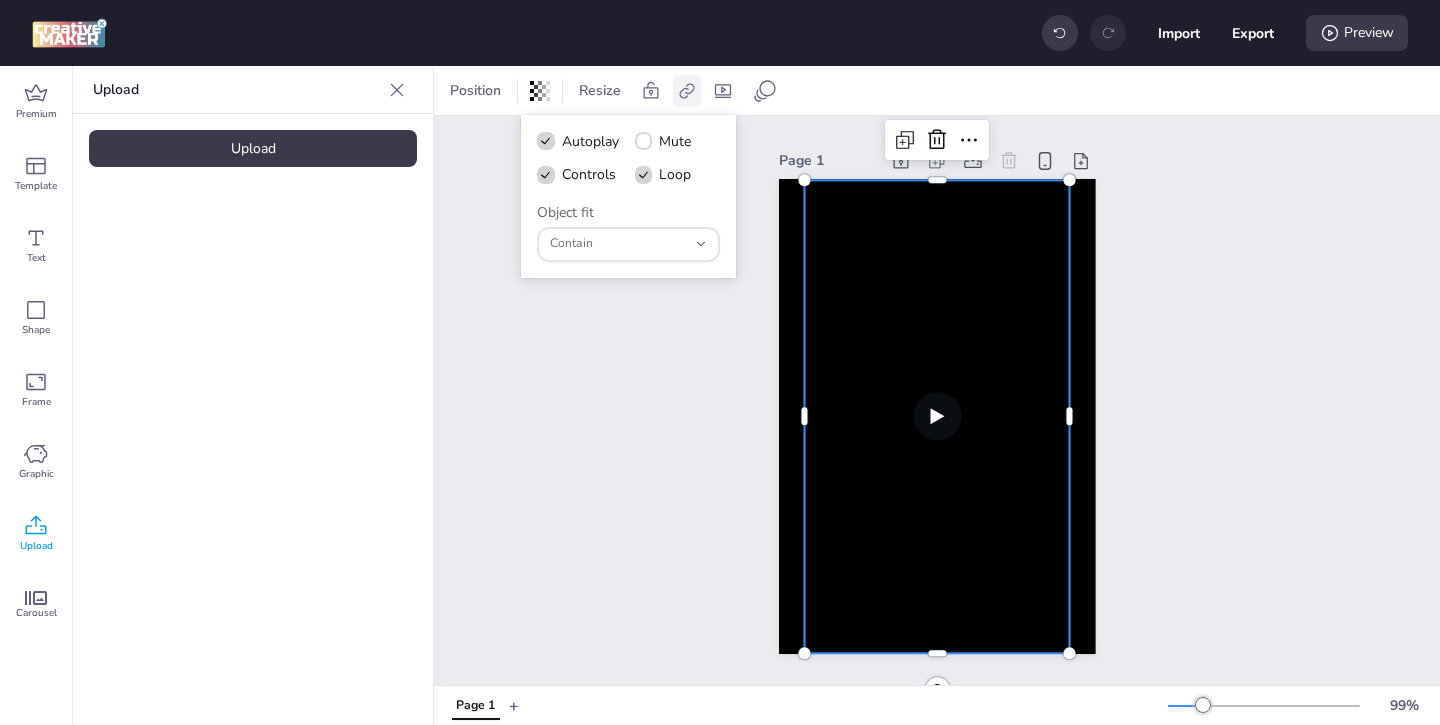 click 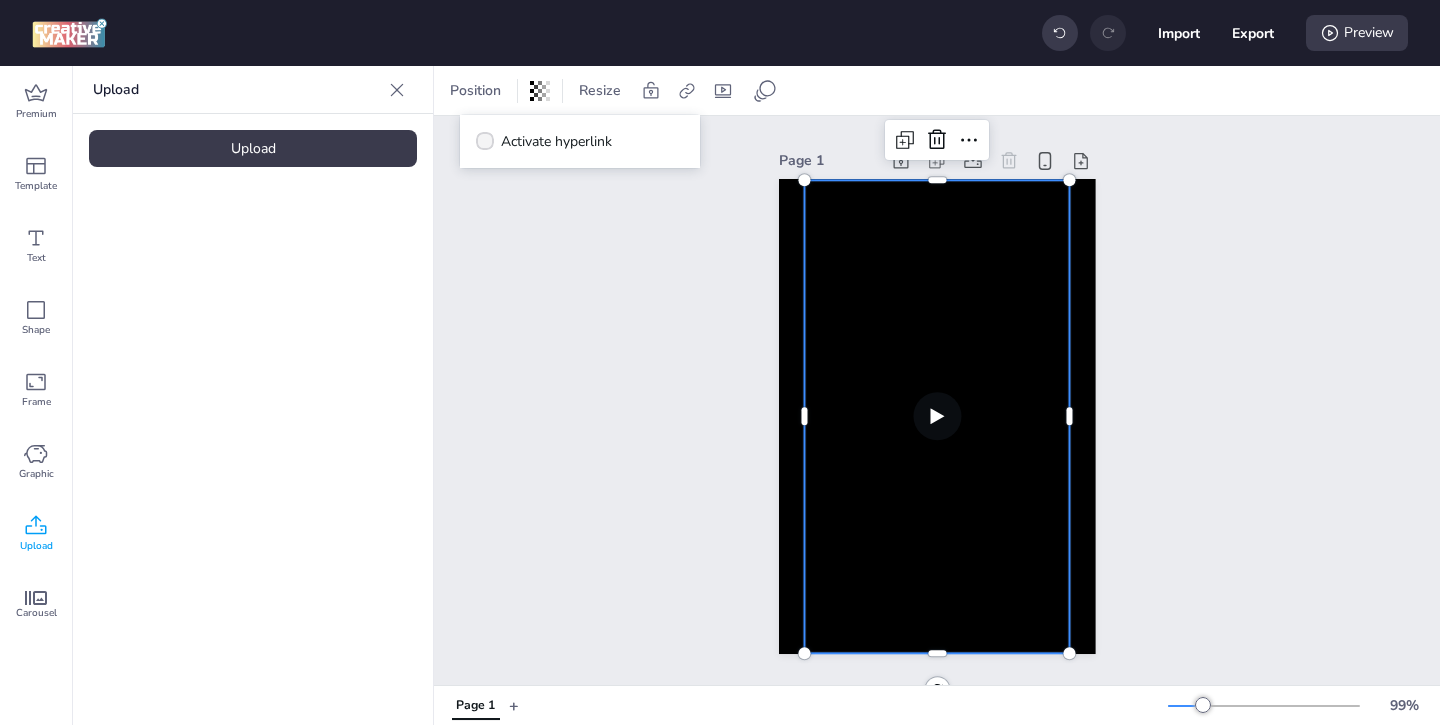 click 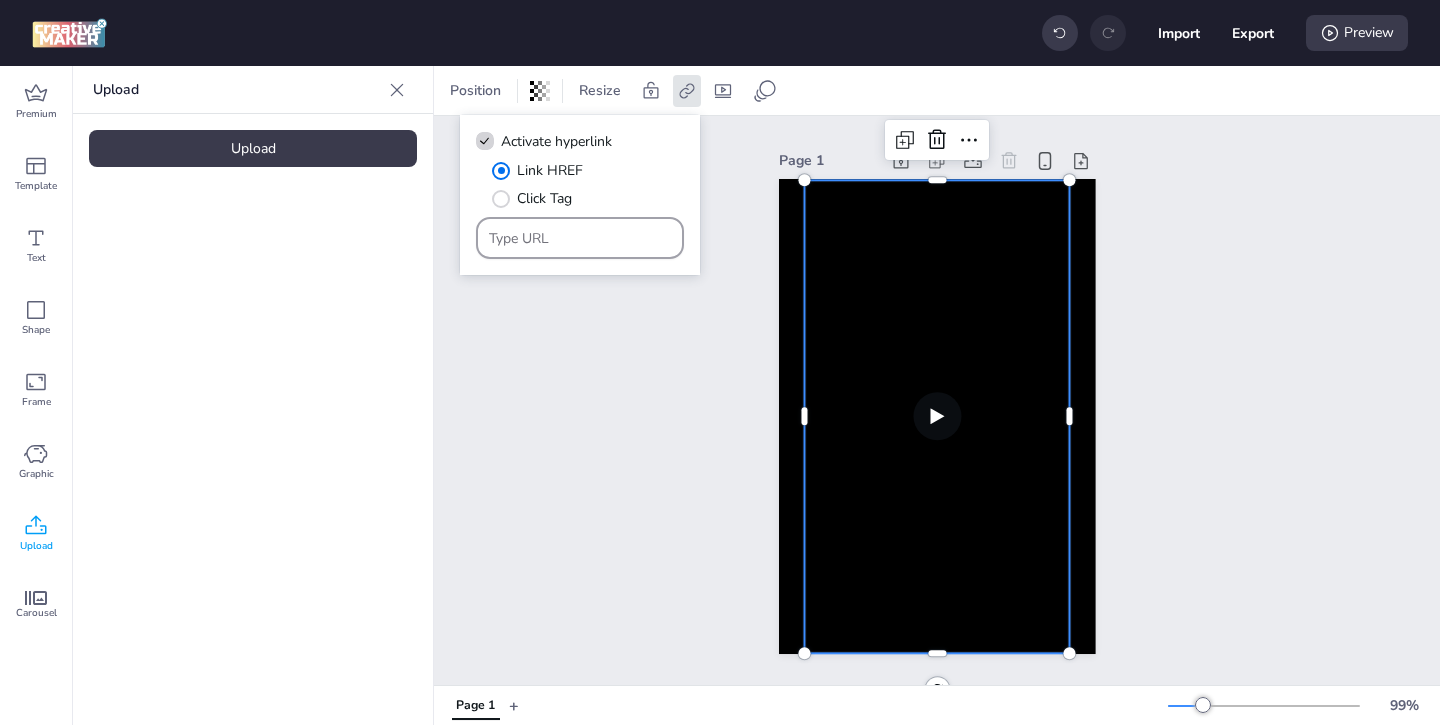 click at bounding box center [580, 238] 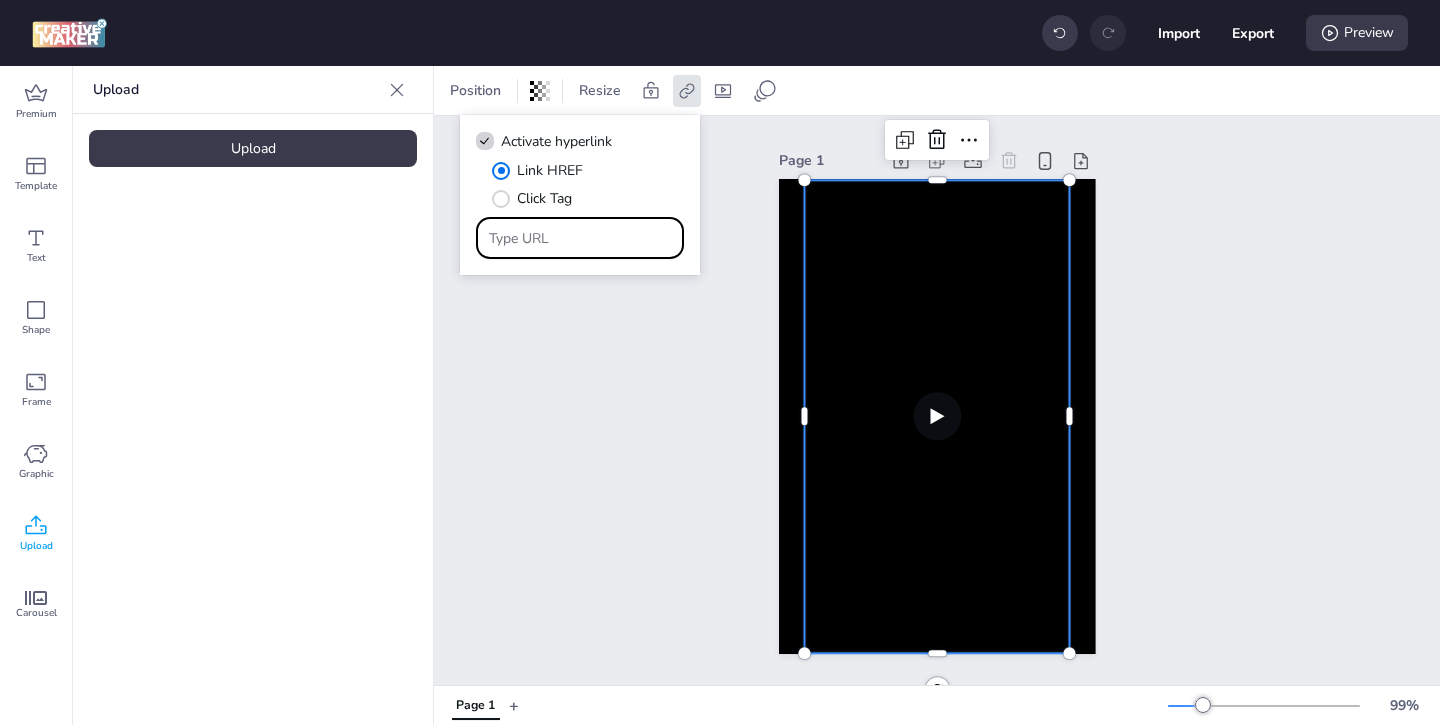 paste on "https://isil.pe/areas-academicas/?cod_oc=s965&utm_source=paid_programatica&utm_medium=paid&utm_campaign=ADM_CT_PROGRAMATICA_IMP_WORTISE&utm_term=display&utm_content=[CONTENT]" 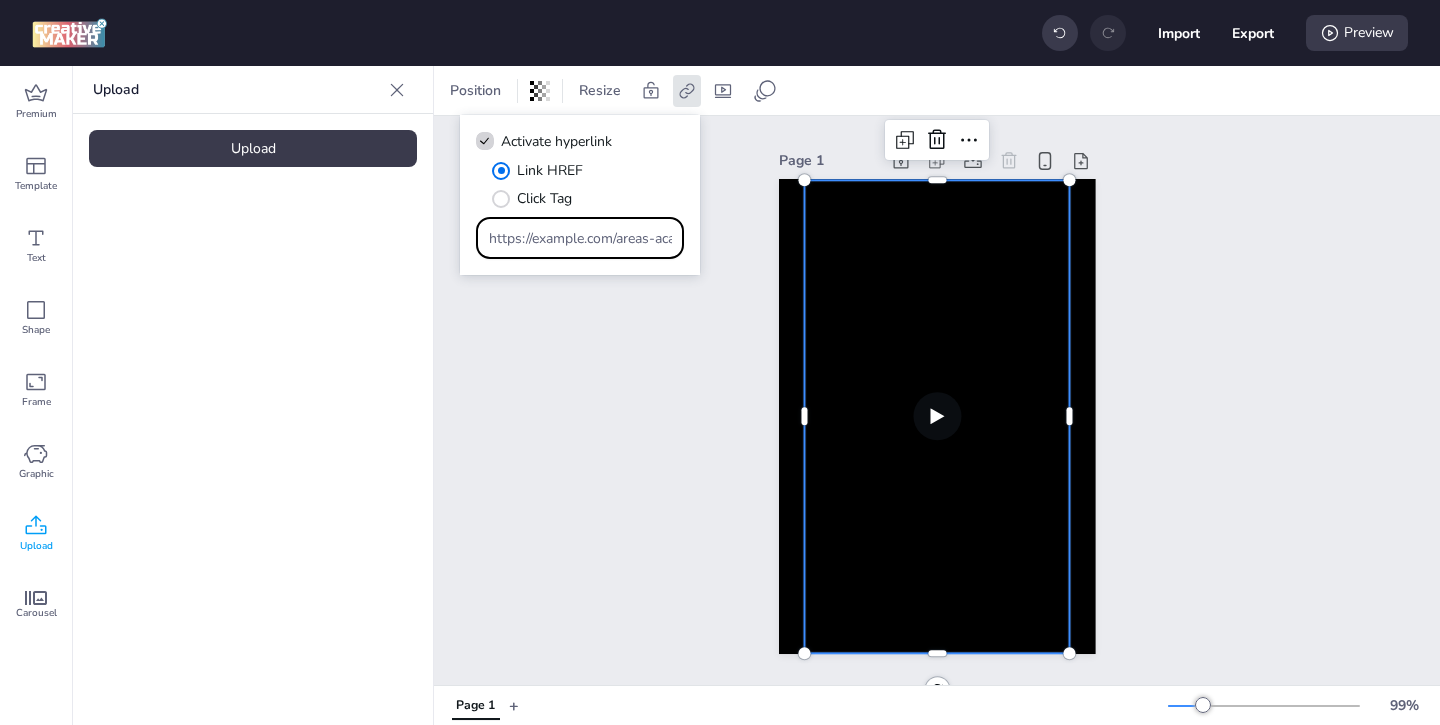 scroll, scrollTop: 0, scrollLeft: 1048, axis: horizontal 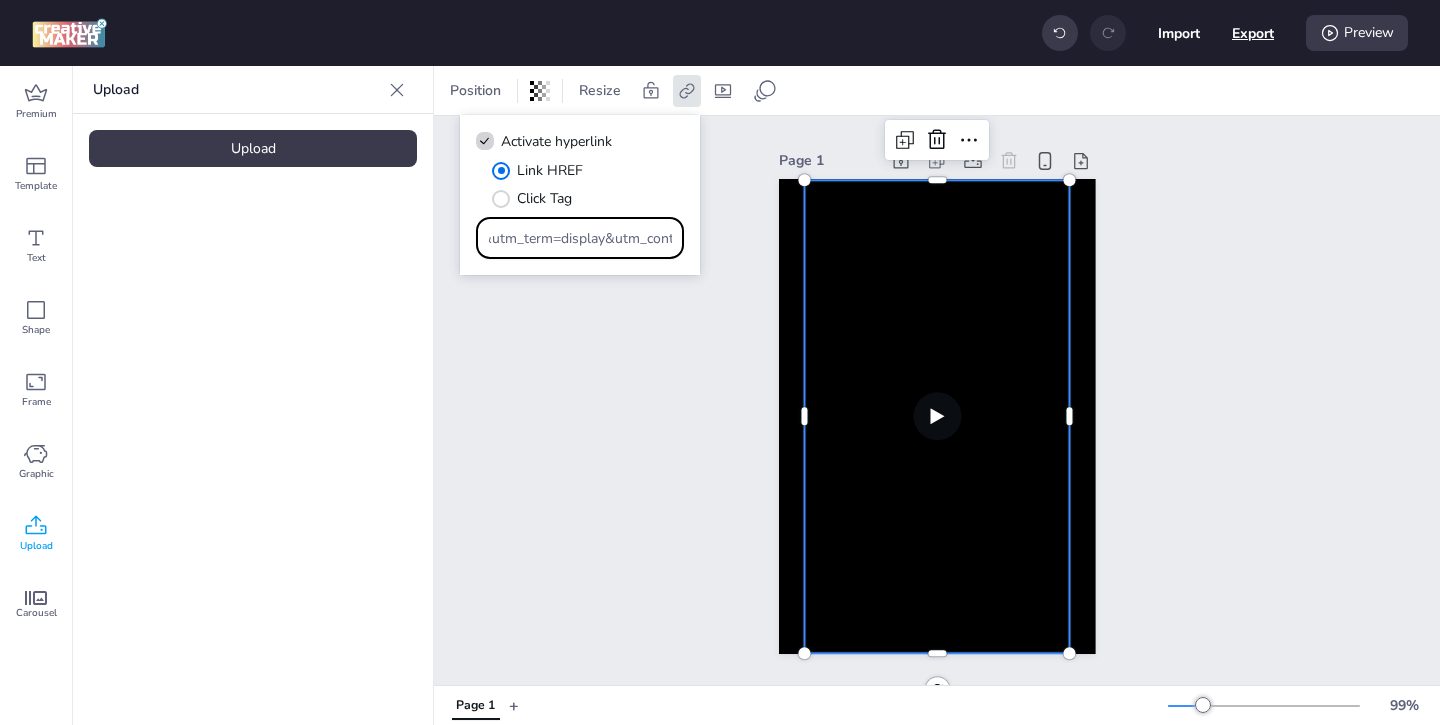 type on "https://isil.pe/areas-academicas/?cod_oc=s965&utm_source=paid_programatica&utm_medium=paid&utm_campaign=ADM_CT_PROGRAMATICA_IMP_WORTISE&utm_term=display&utm_content=[CONTENT]" 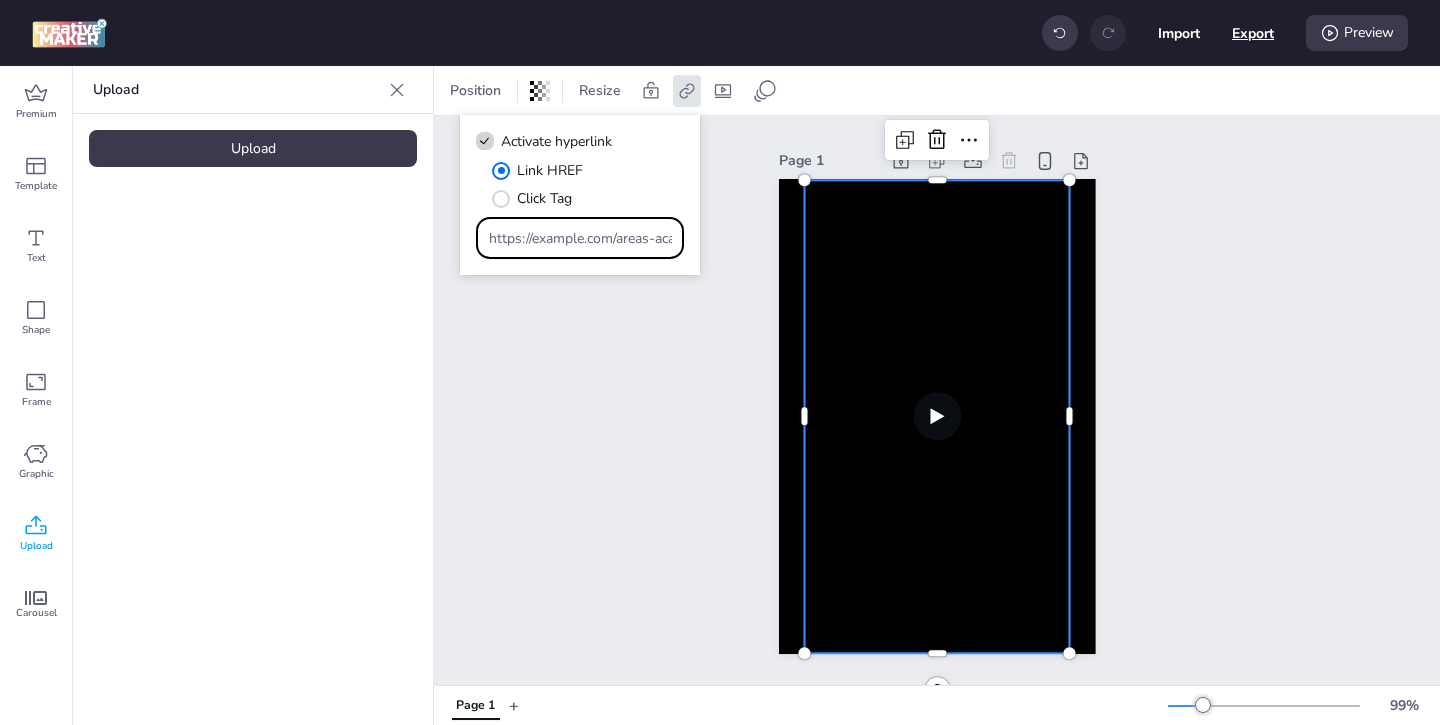 select on "html" 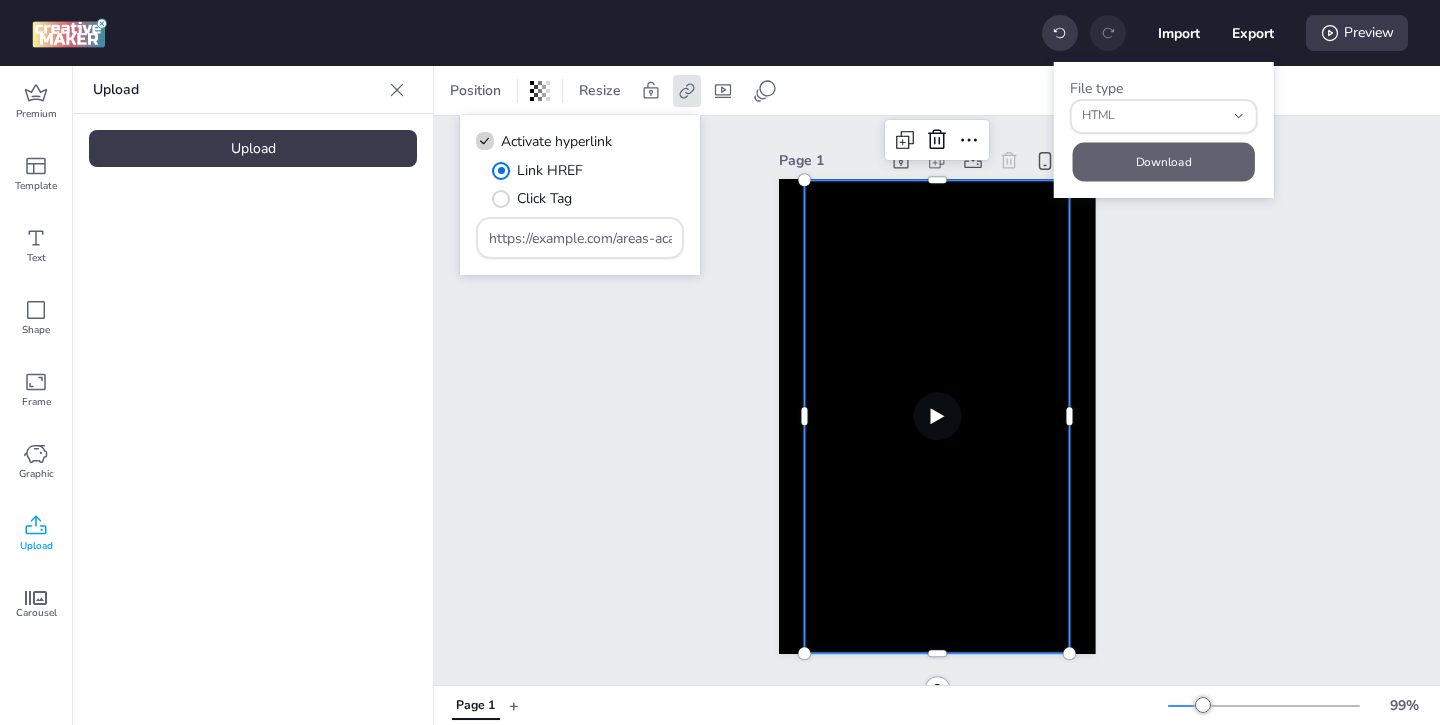 click on "Download" at bounding box center [1164, 161] 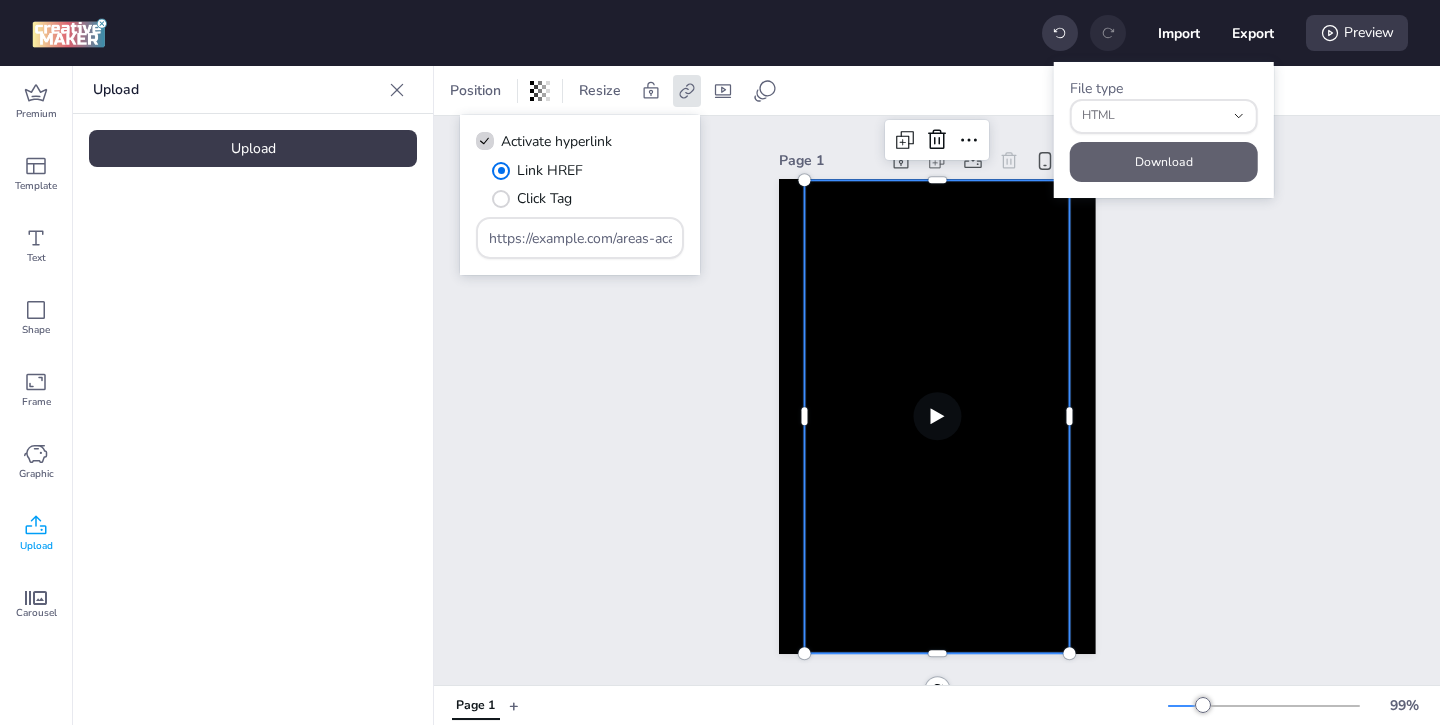 click on "Download" at bounding box center (1164, 162) 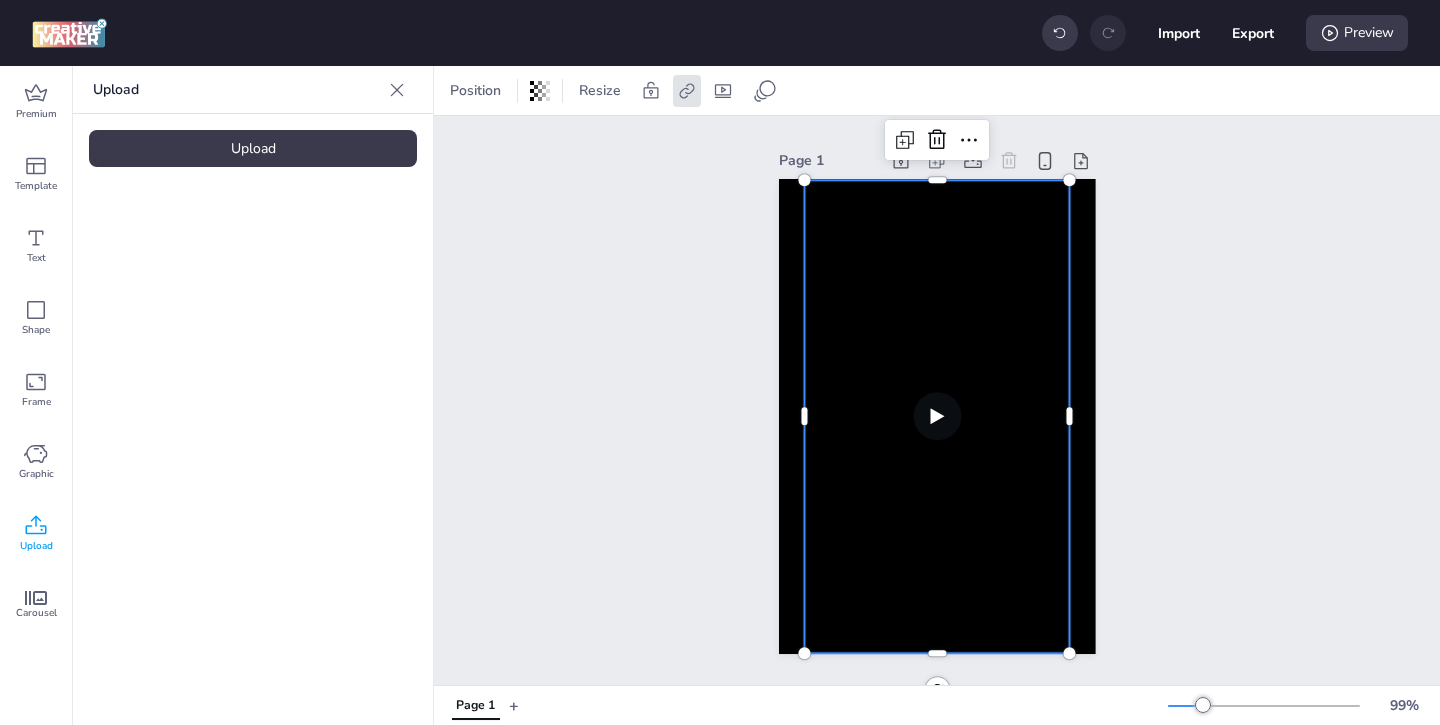 click at bounding box center (937, 416) 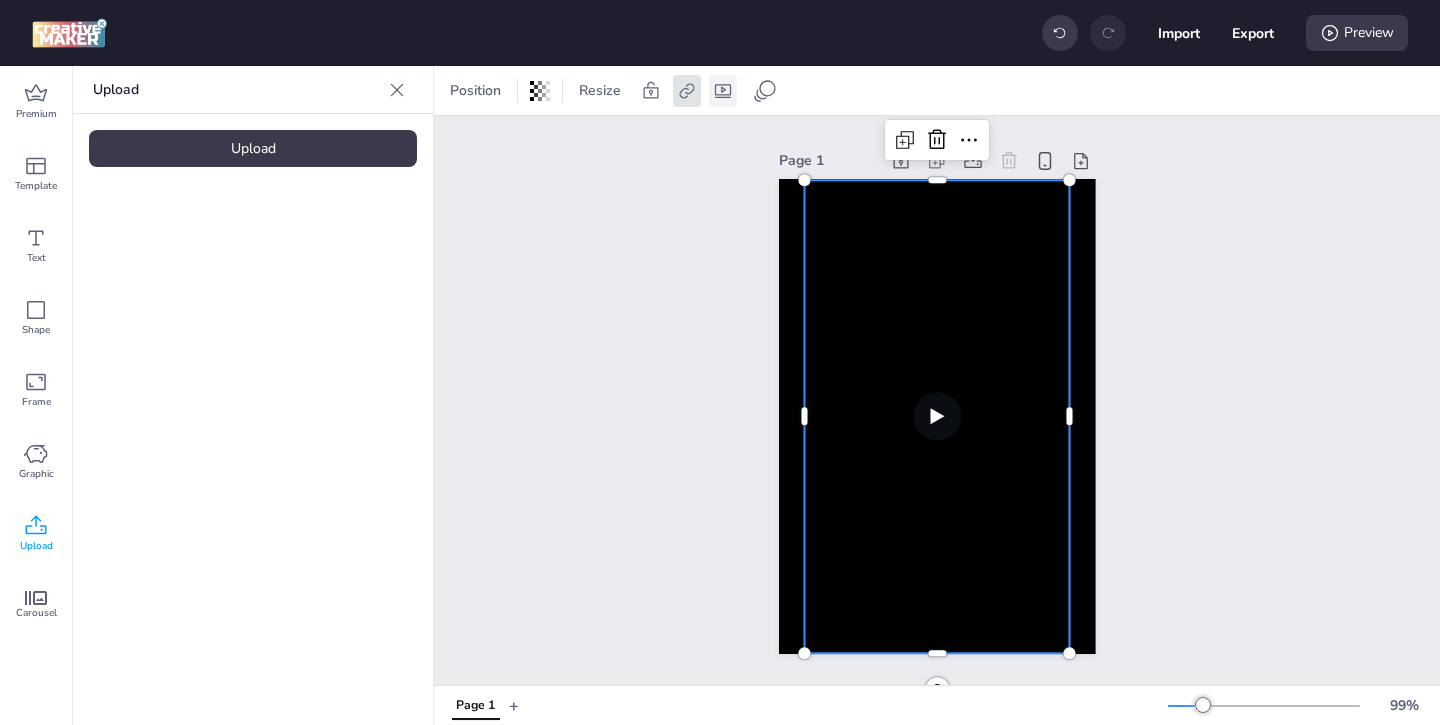 click 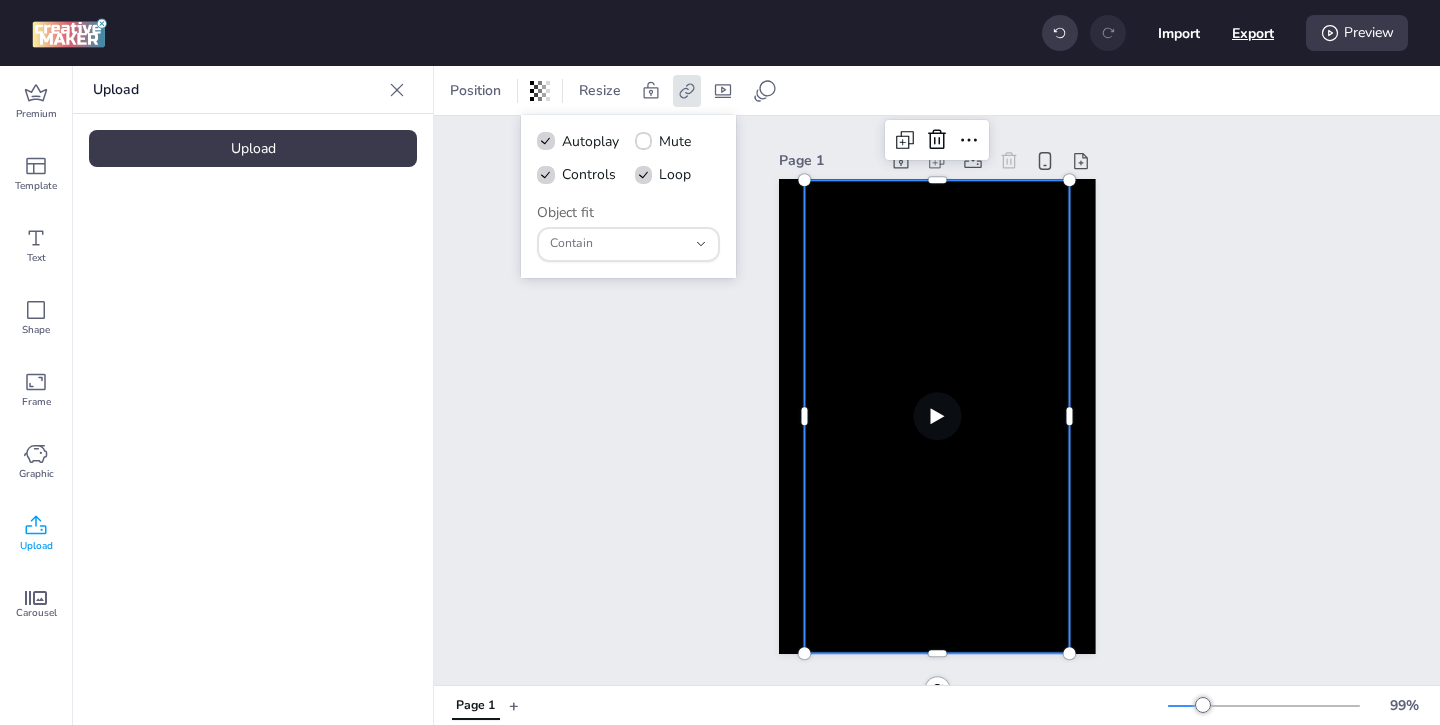 click on "Export" at bounding box center (1253, 33) 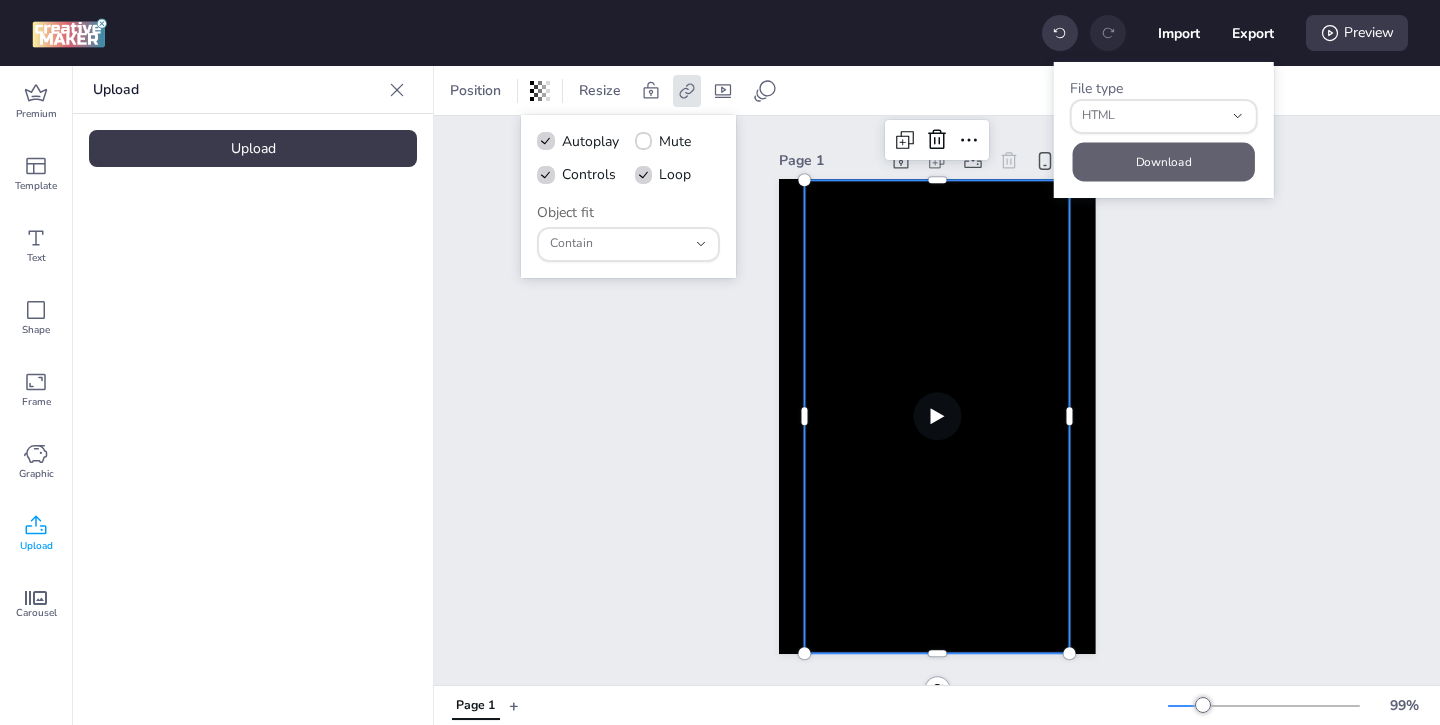 click on "Download" at bounding box center (1164, 161) 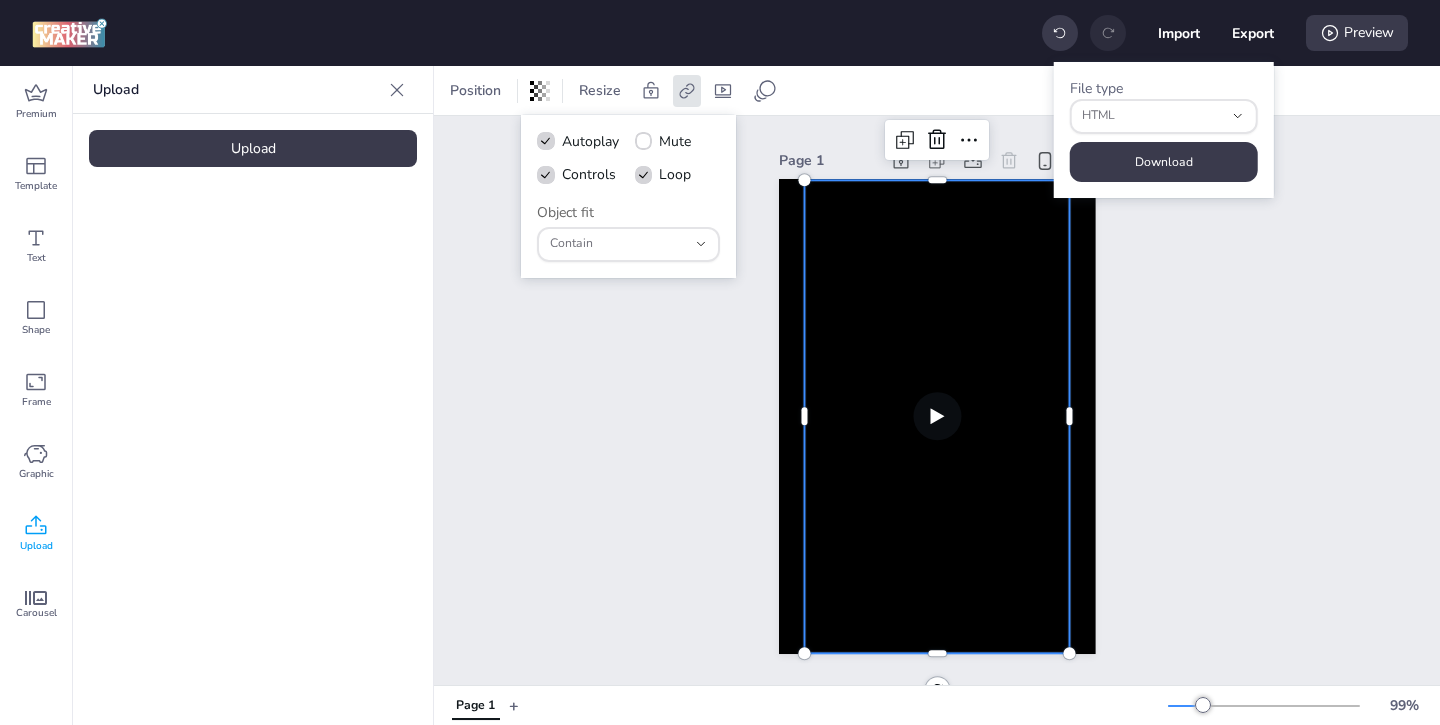 click on "Page 1" at bounding box center (937, 400) 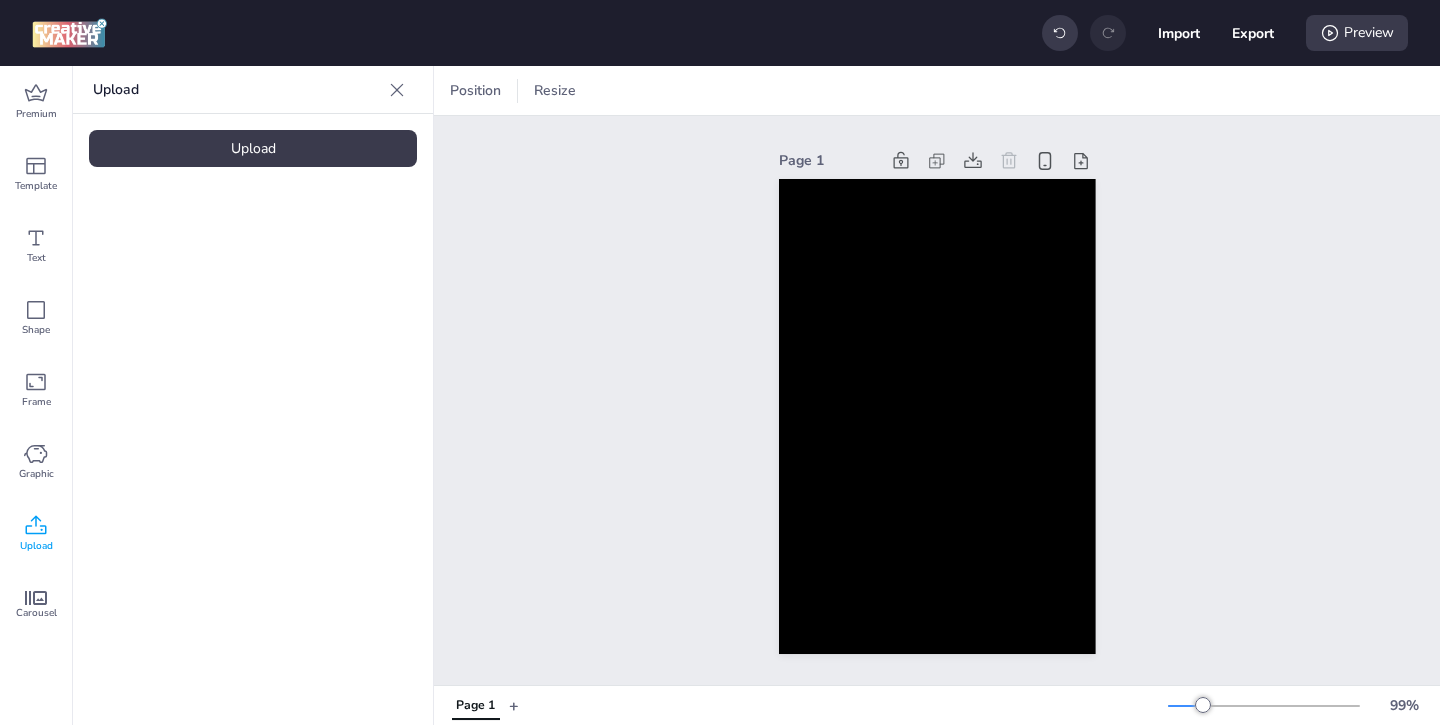 click on "Page 1" at bounding box center (937, 400) 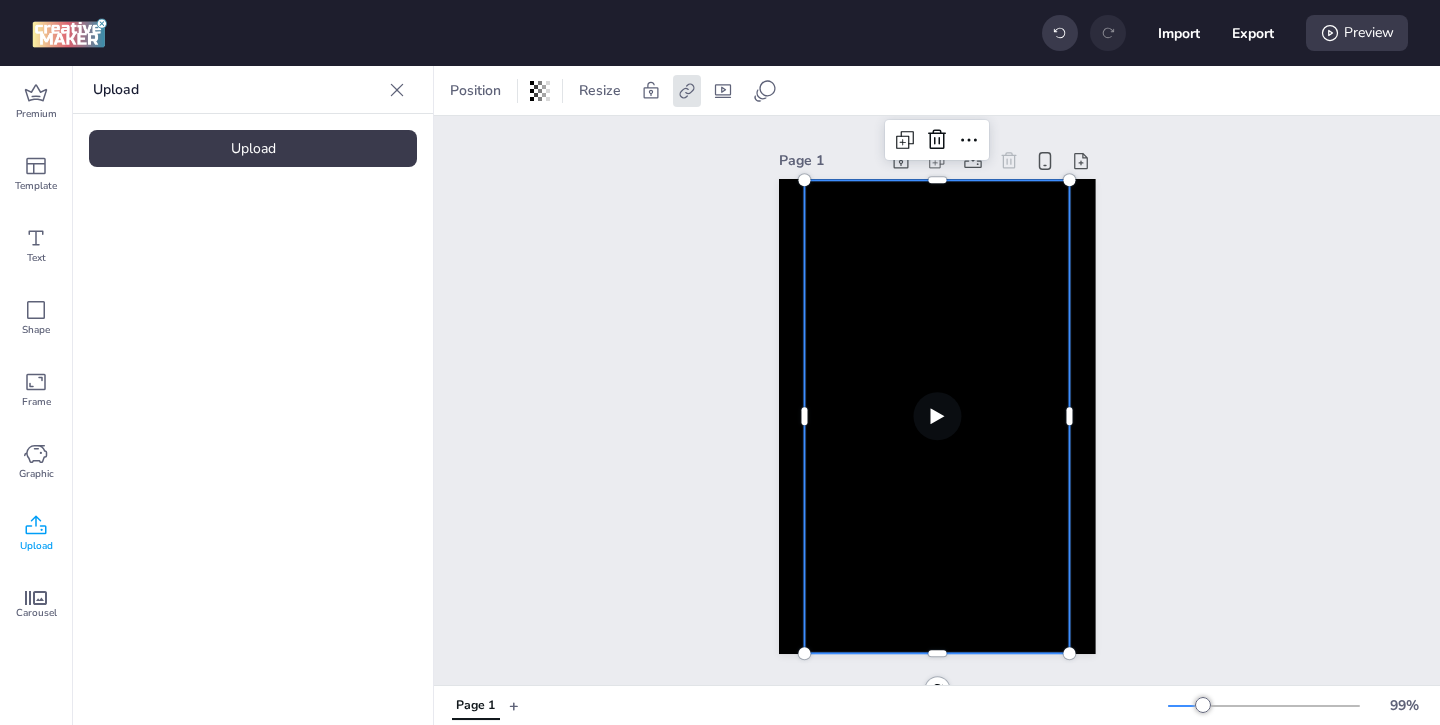 click at bounding box center [937, 416] 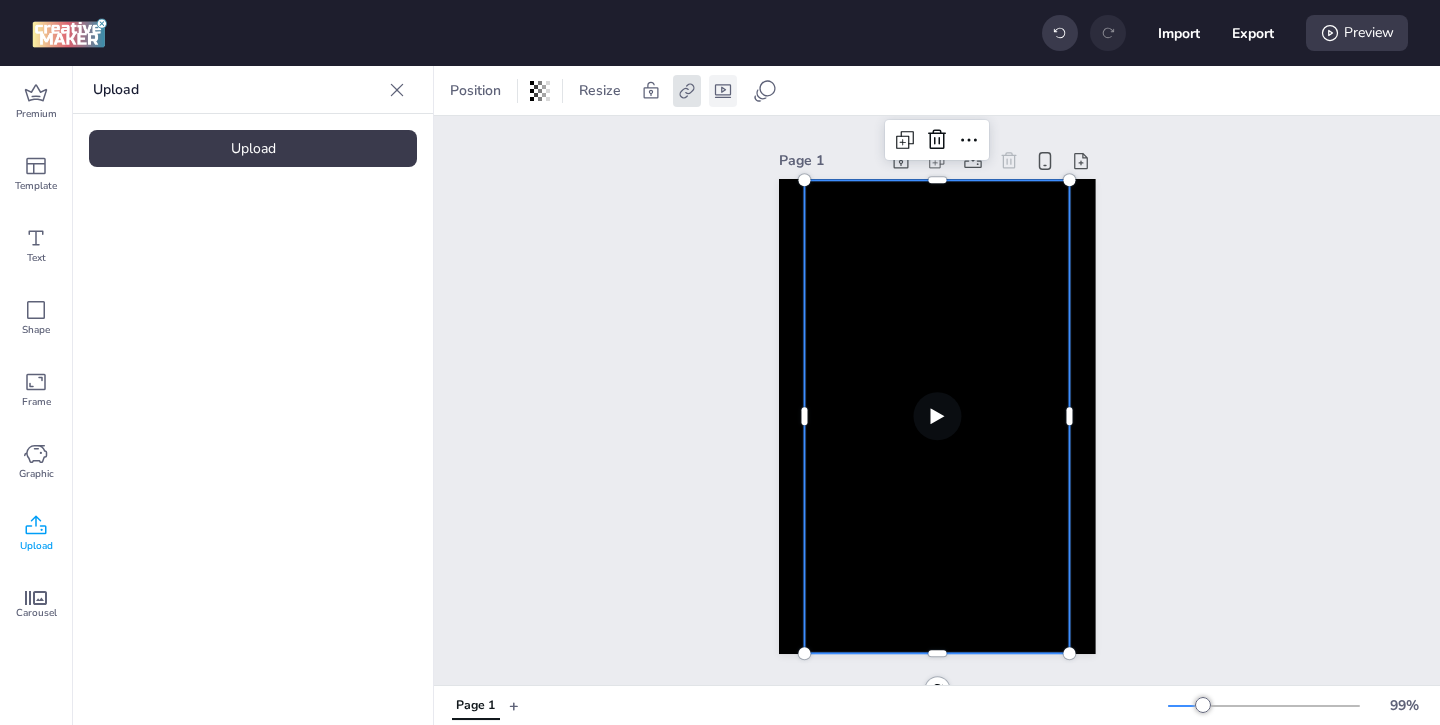 click 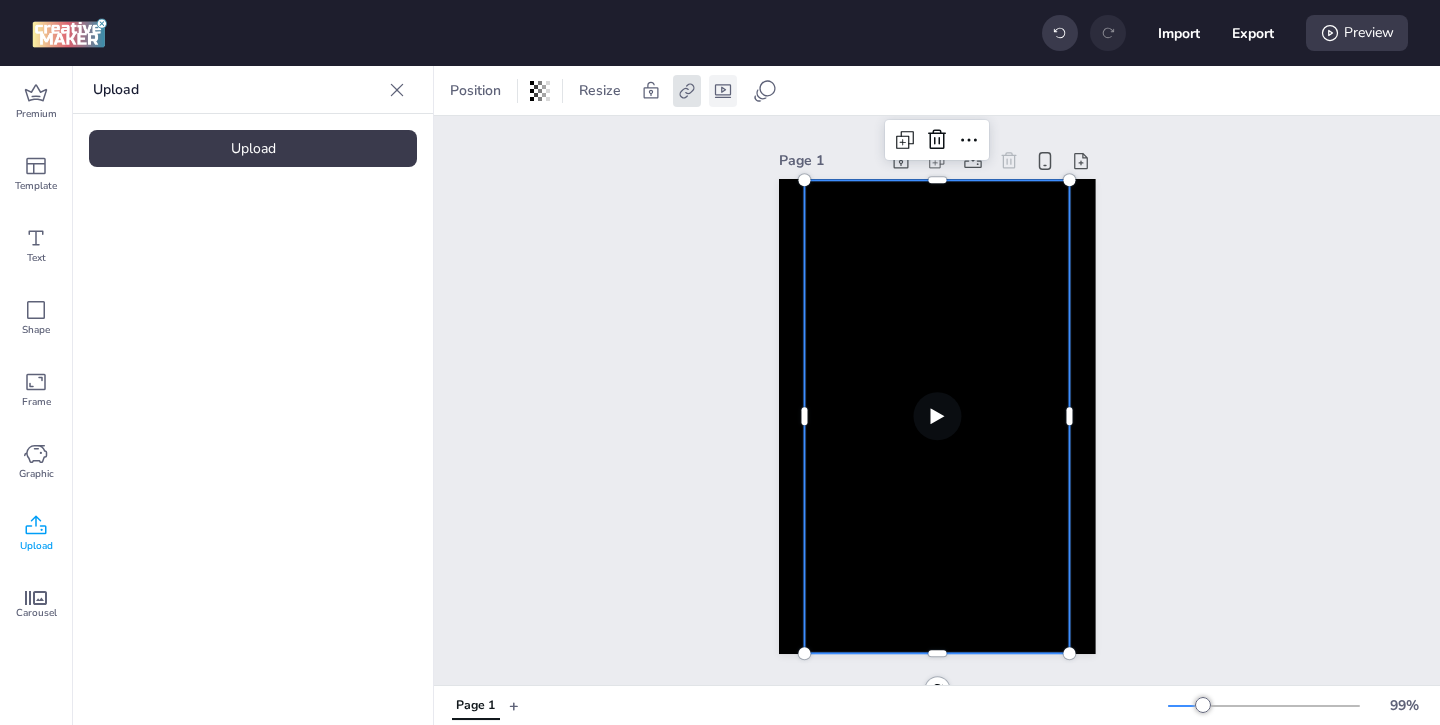 click 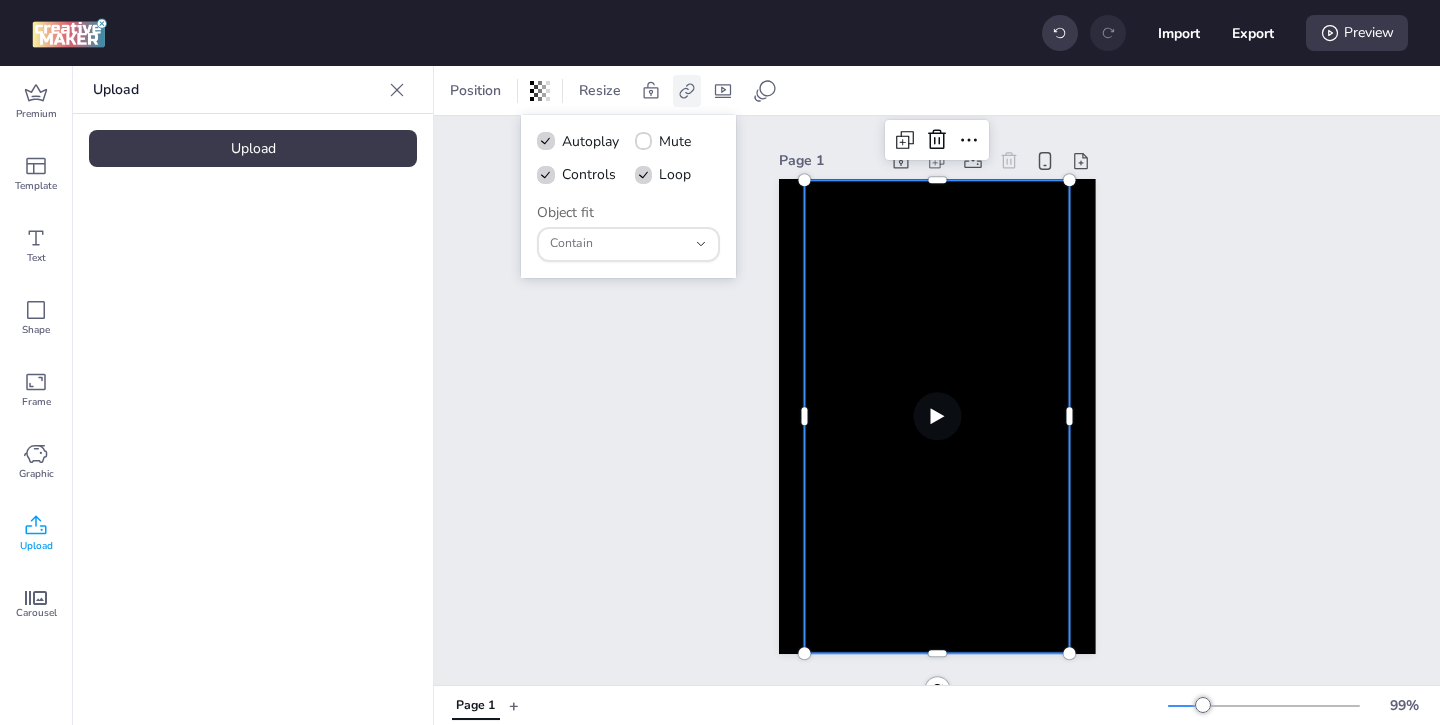 click 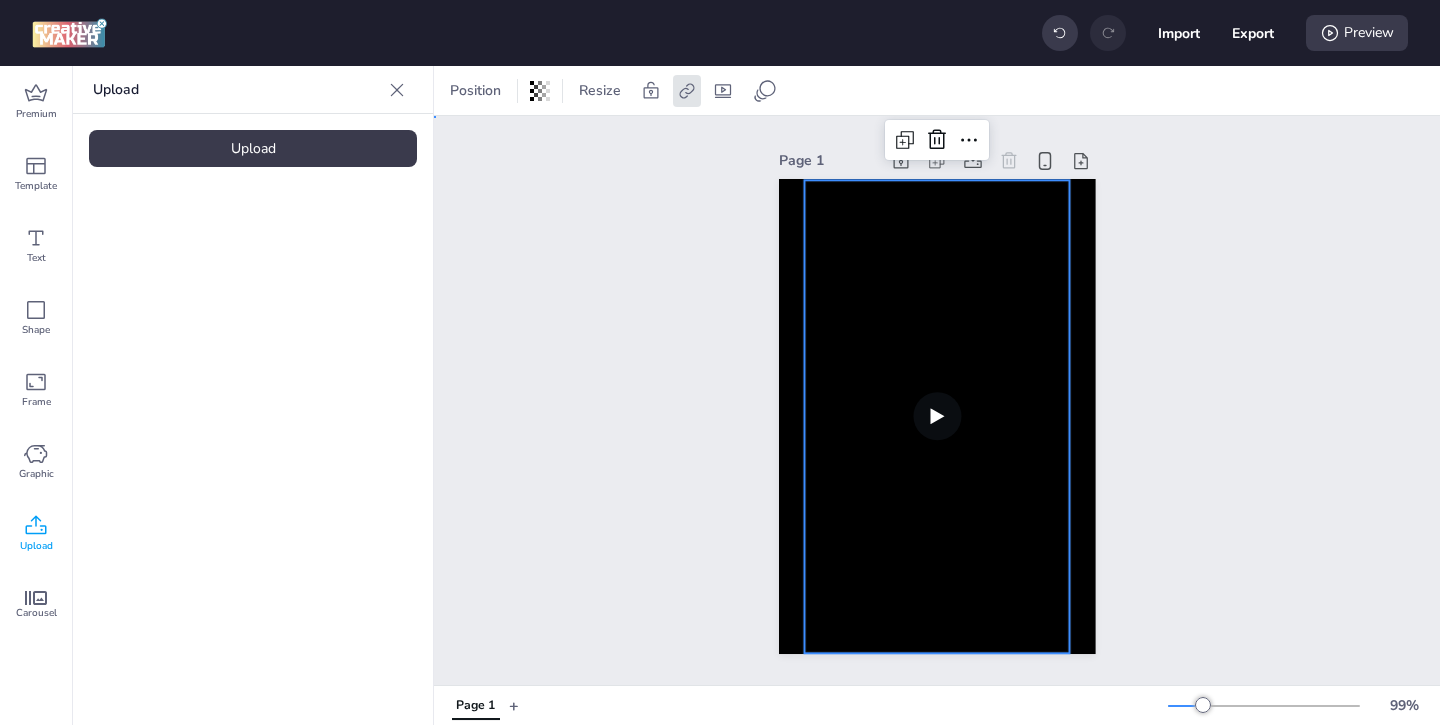 click on "Page 1" at bounding box center [937, 400] 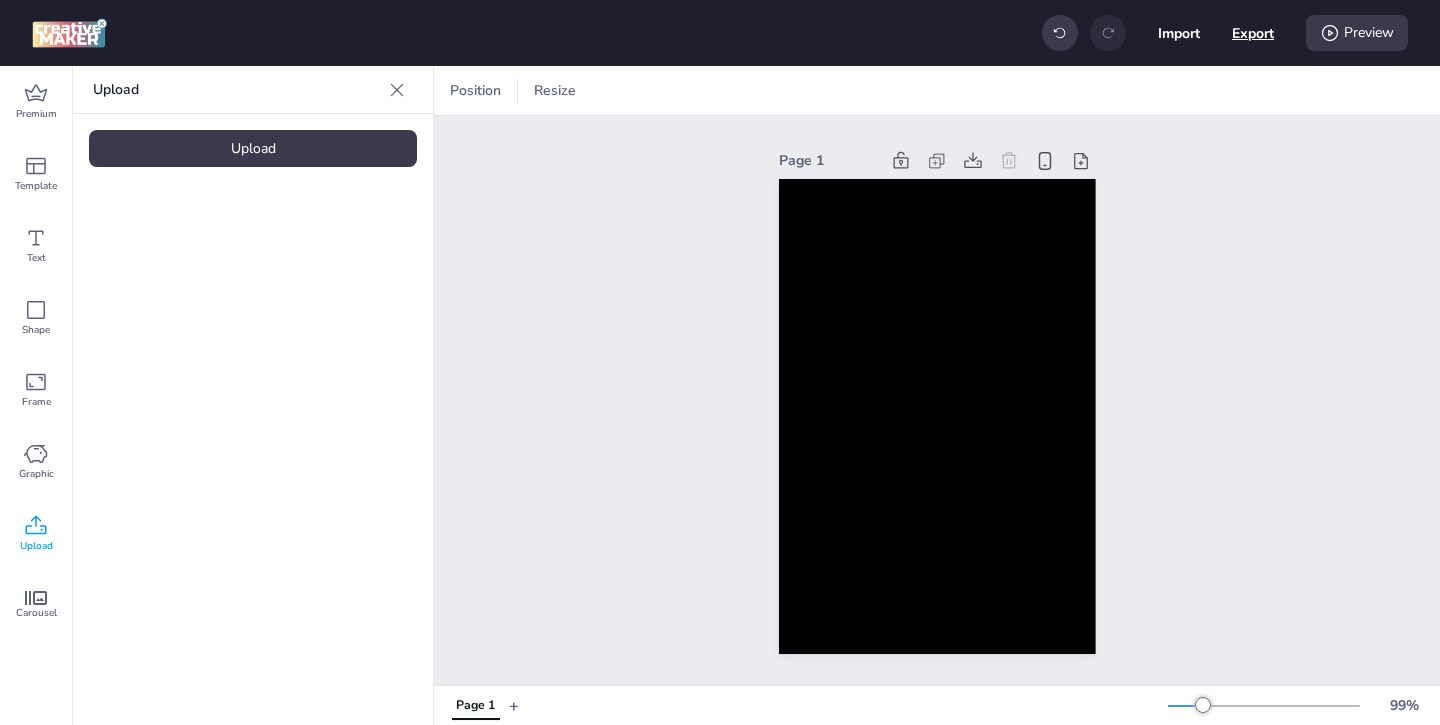click on "Export" at bounding box center [1253, 33] 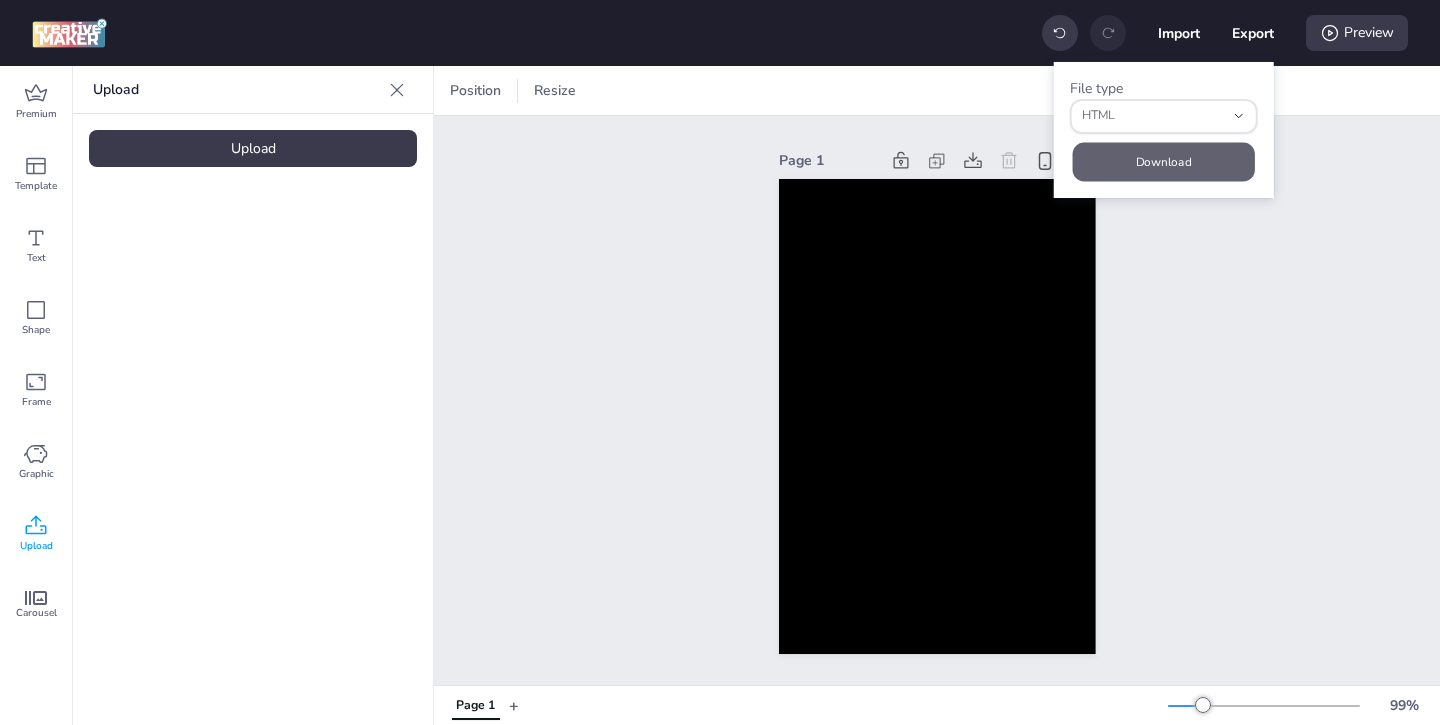 click on "Download" at bounding box center (1164, 161) 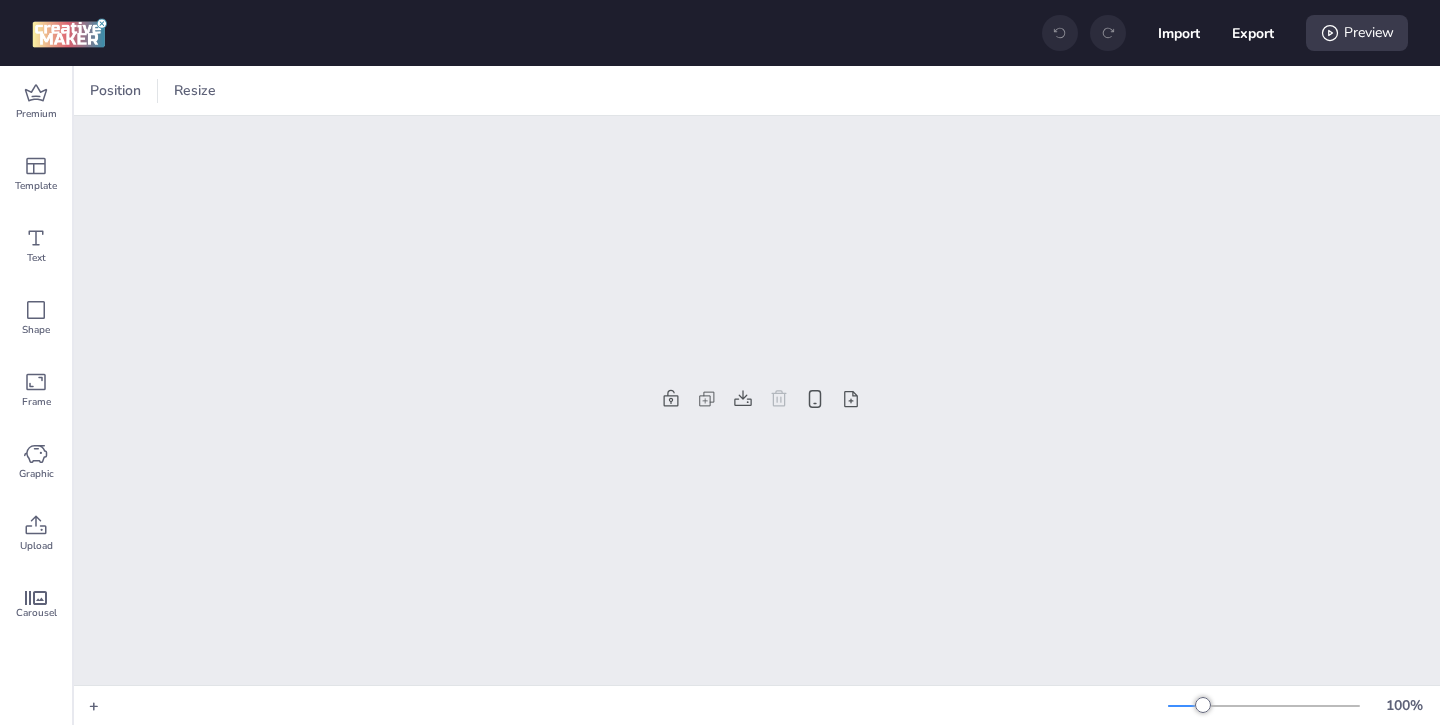 scroll, scrollTop: 0, scrollLeft: 0, axis: both 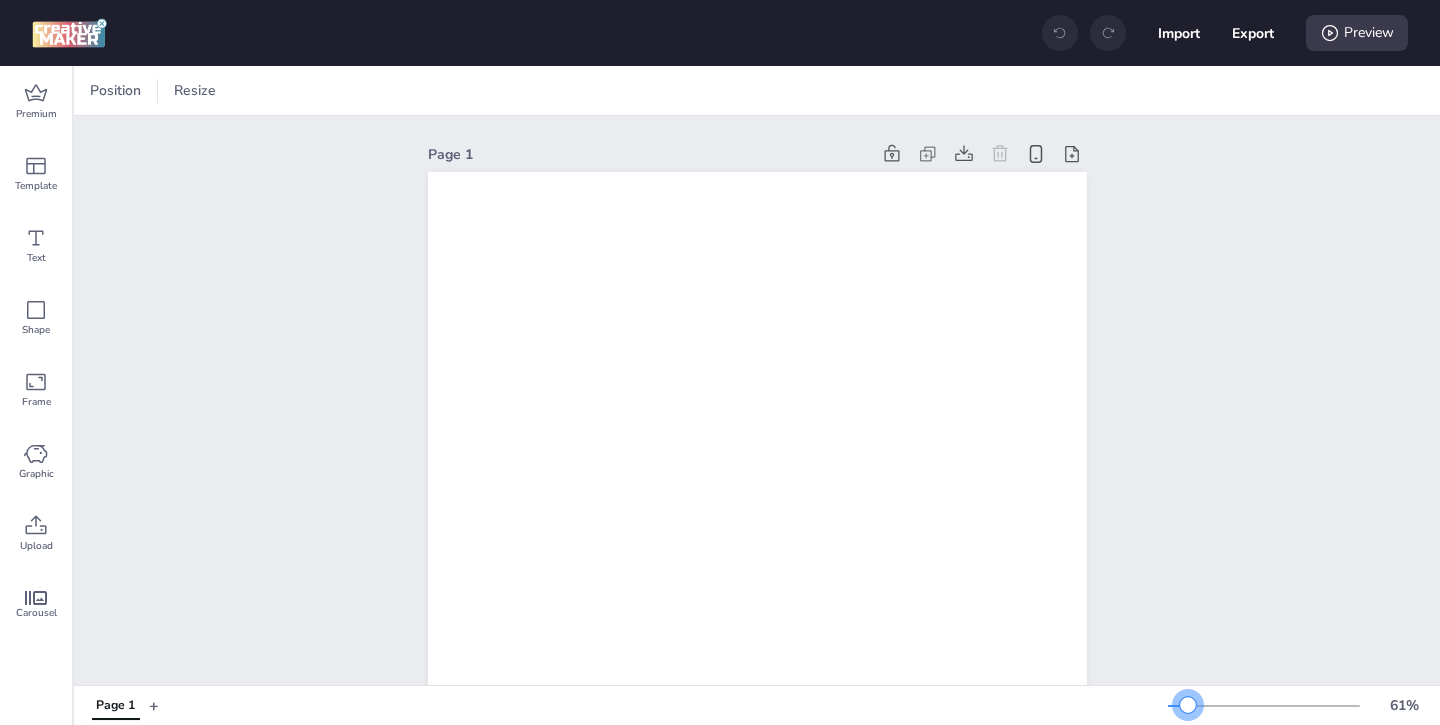 drag, startPoint x: 1204, startPoint y: 704, endPoint x: 1188, endPoint y: 704, distance: 16 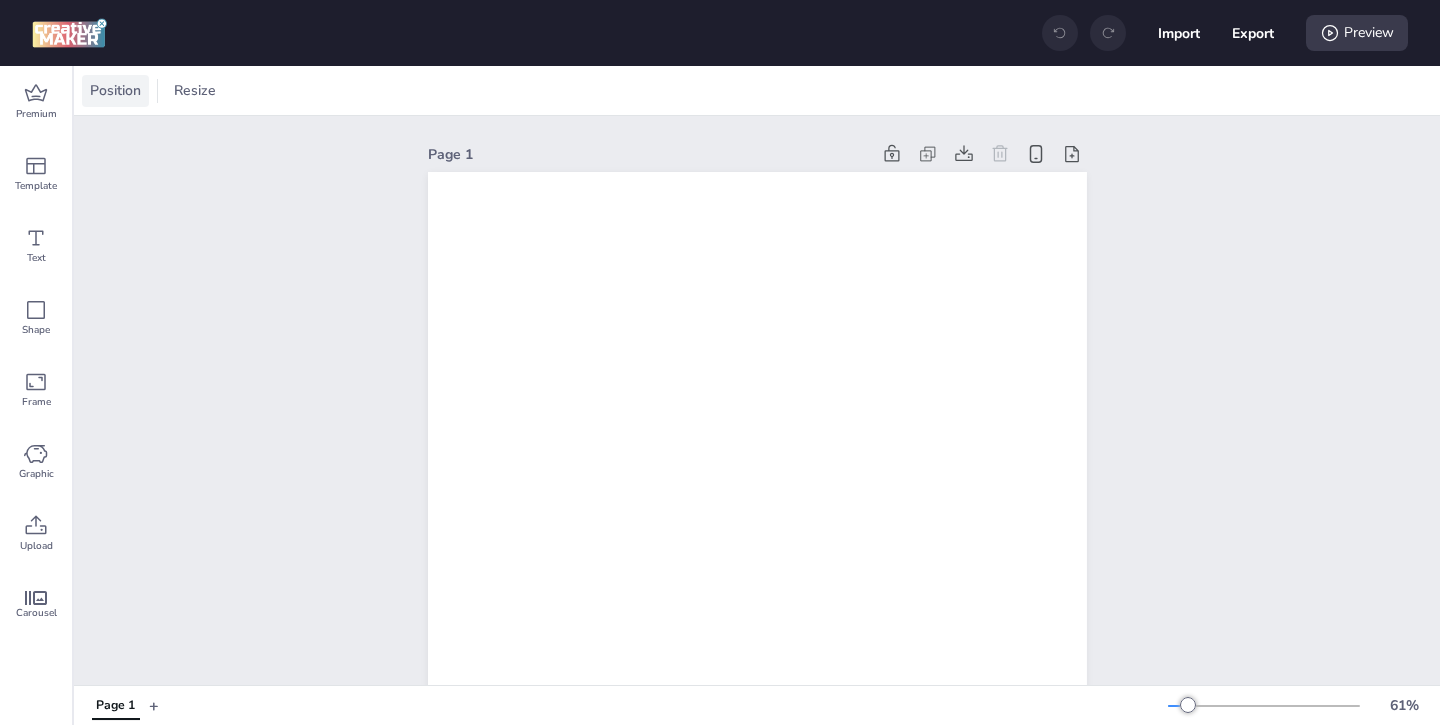 click on "Position" at bounding box center (115, 90) 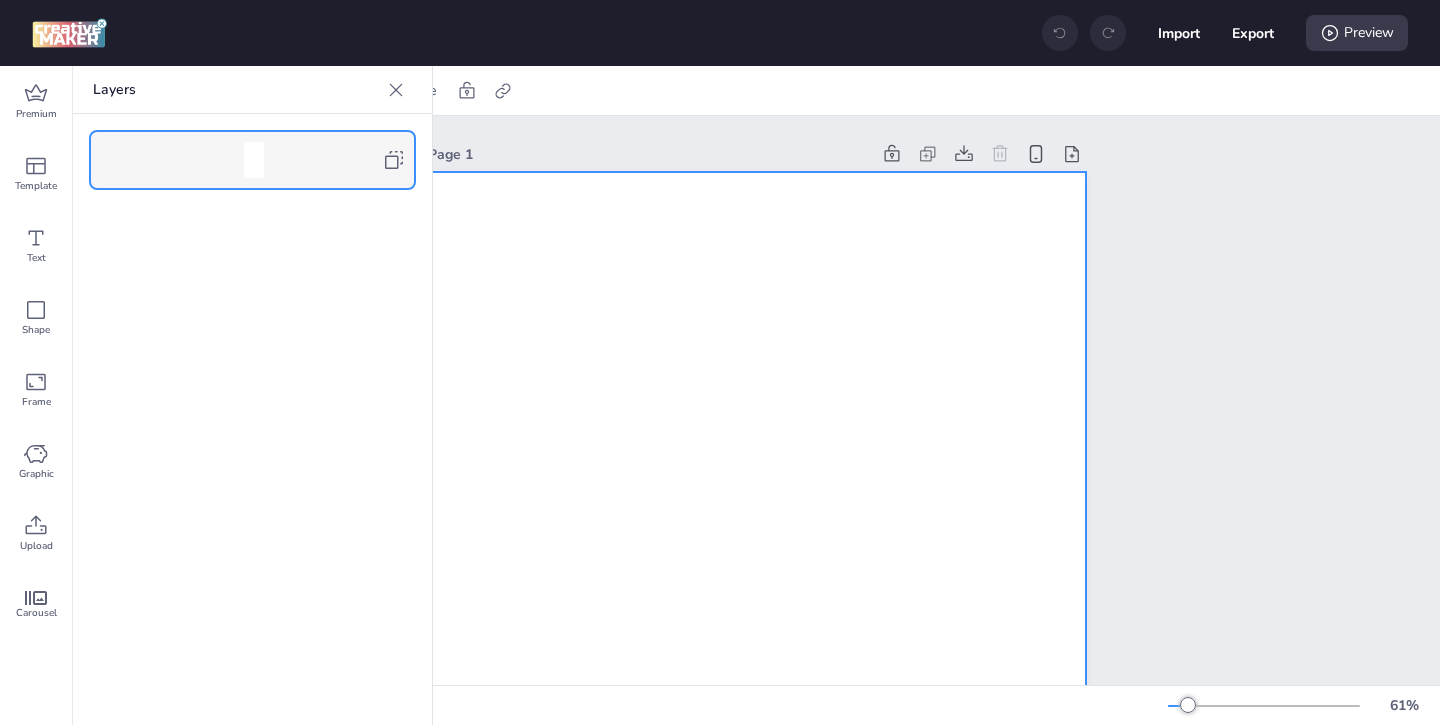 click 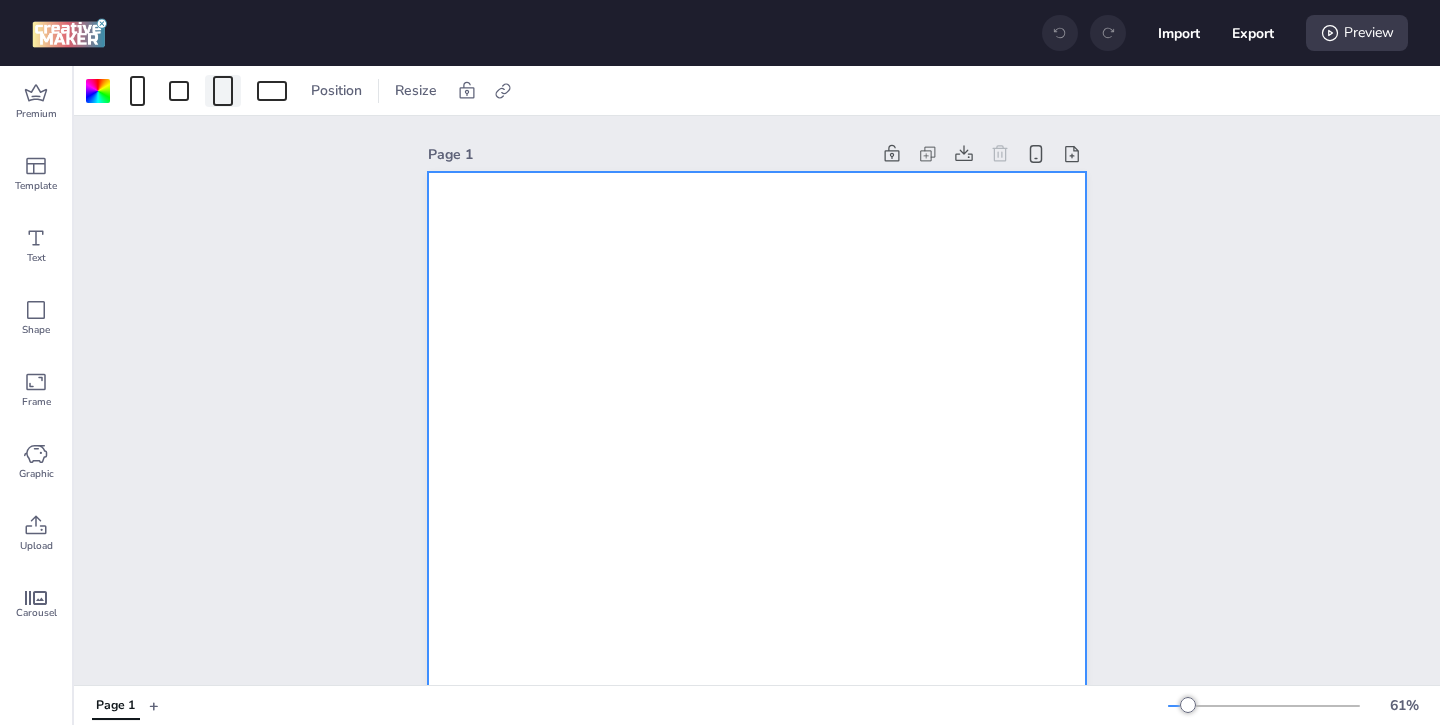 click at bounding box center [223, 91] 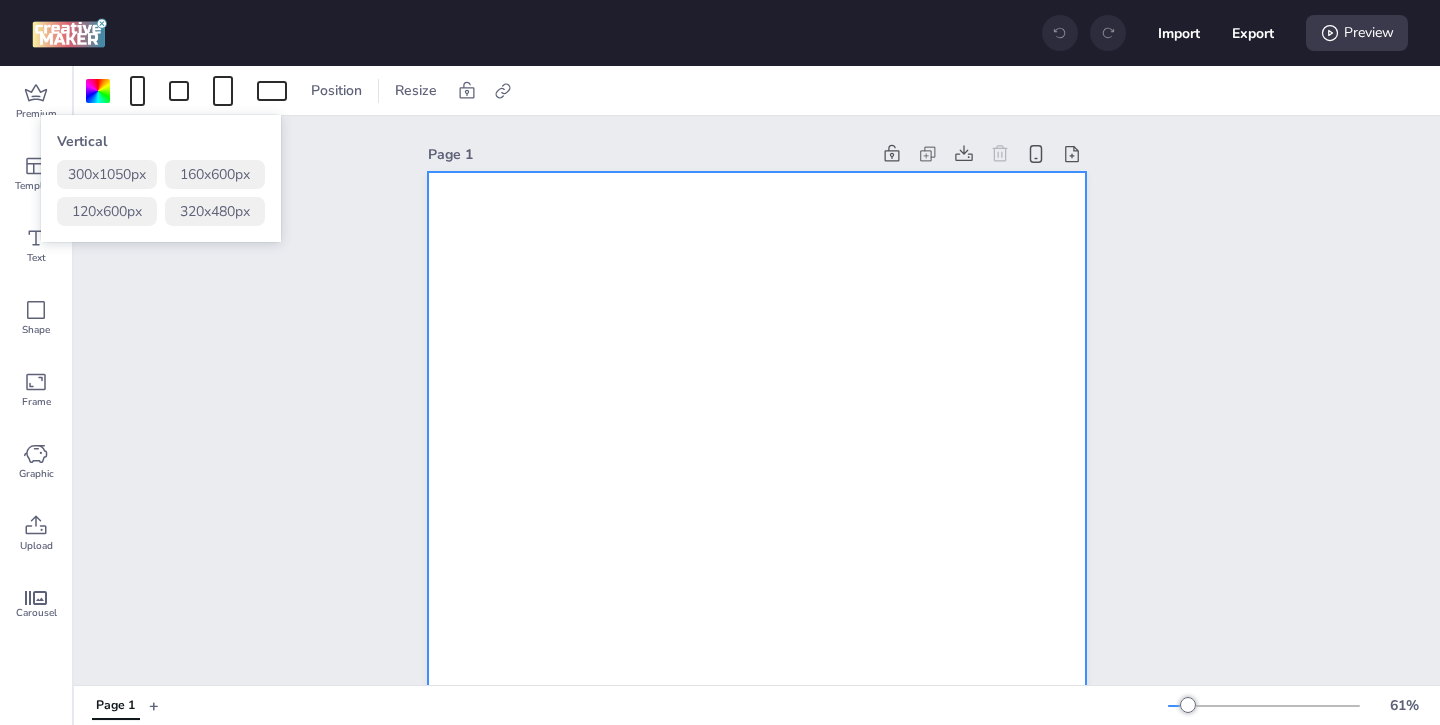 click on "320  x  480 px" at bounding box center (215, 211) 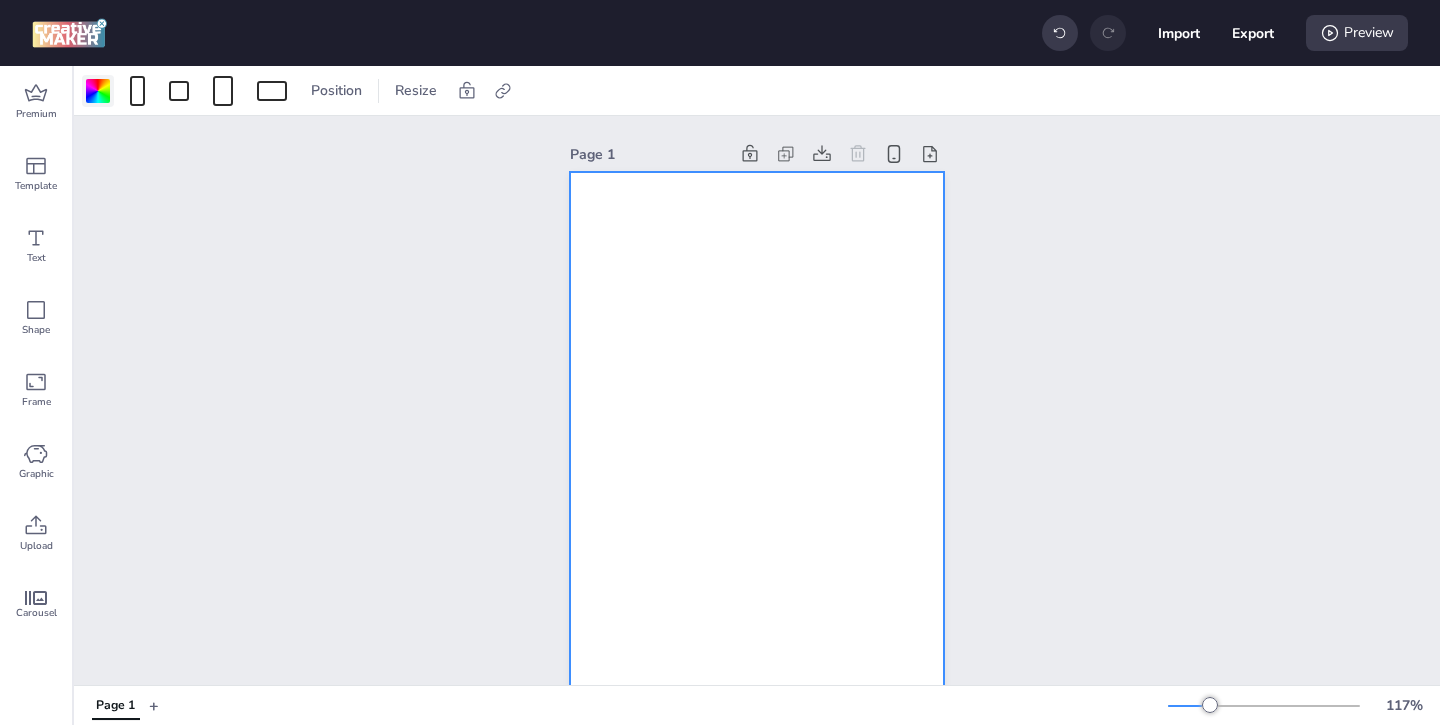 click at bounding box center (98, 91) 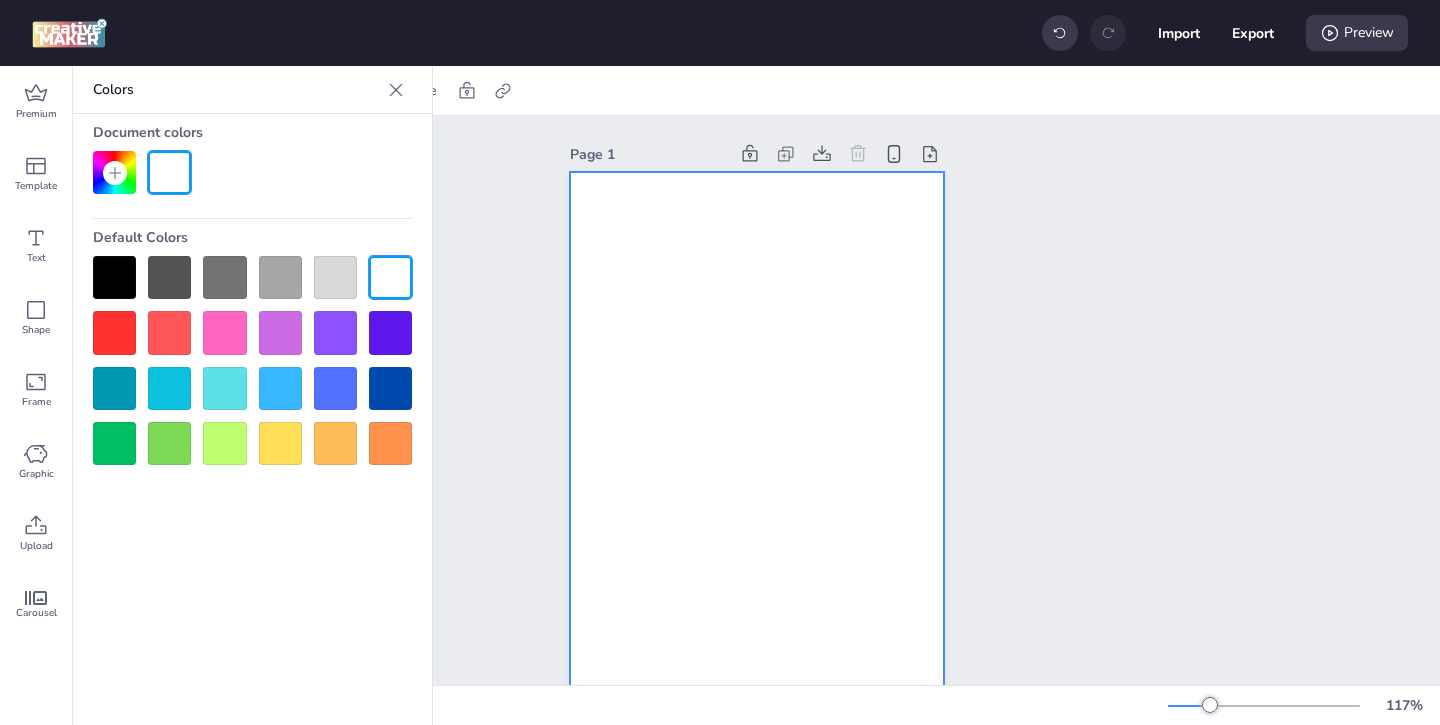 click at bounding box center (114, 277) 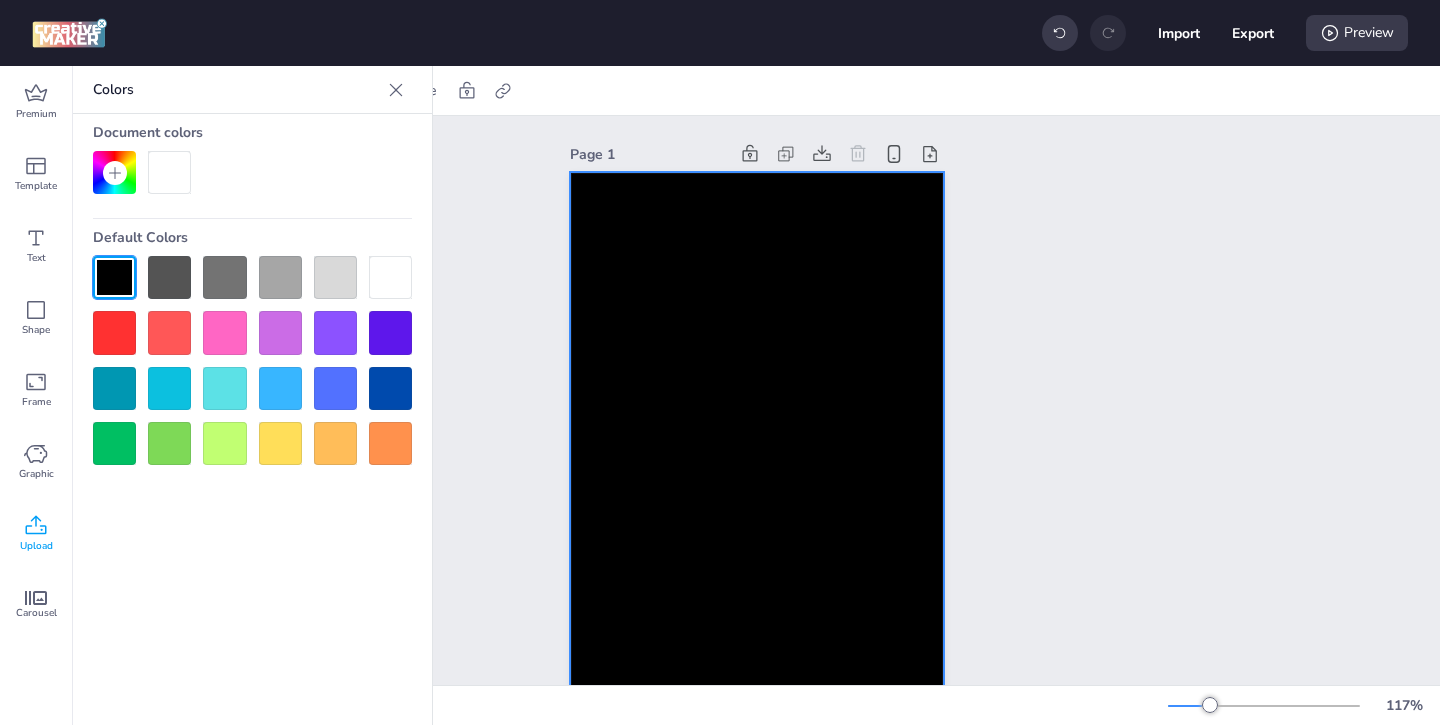 click 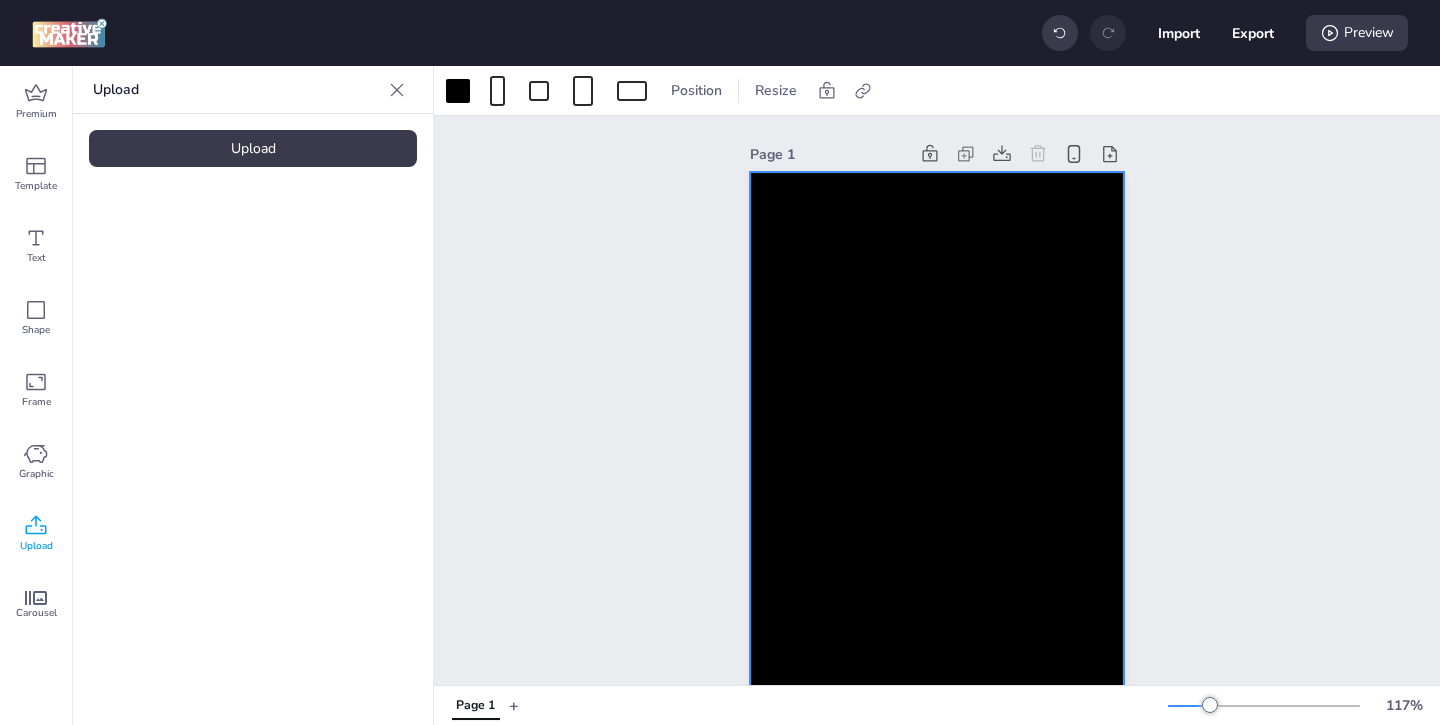 click on "Upload" at bounding box center [253, 148] 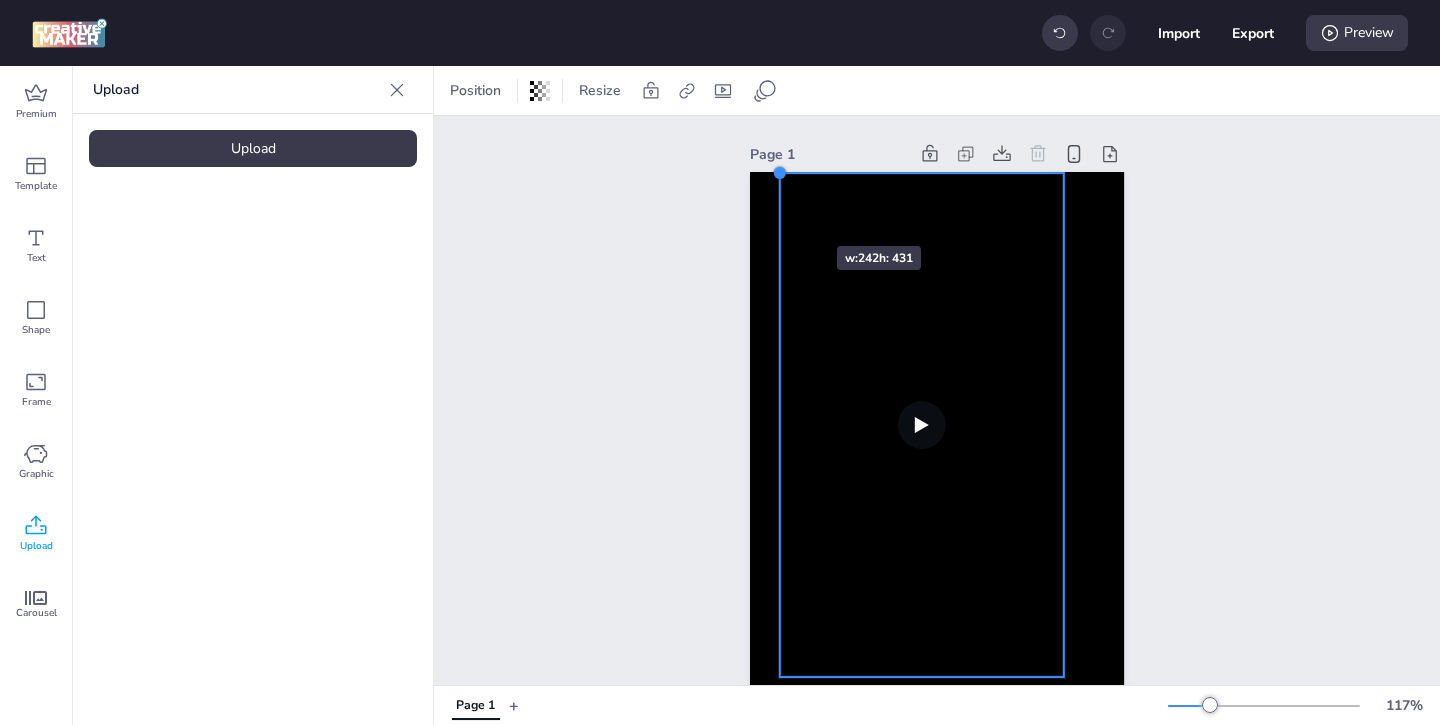 drag, startPoint x: 808, startPoint y: 226, endPoint x: 777, endPoint y: 210, distance: 34.88553 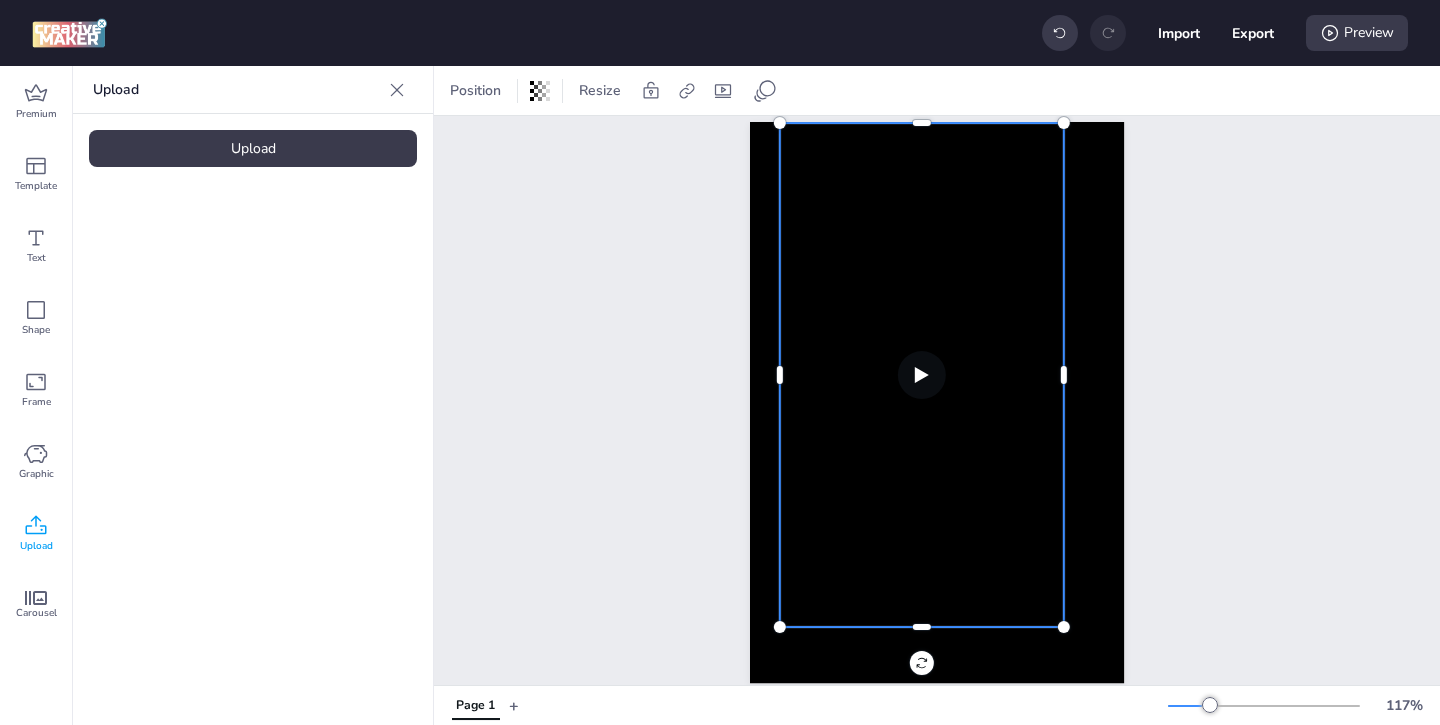 scroll, scrollTop: 57, scrollLeft: 0, axis: vertical 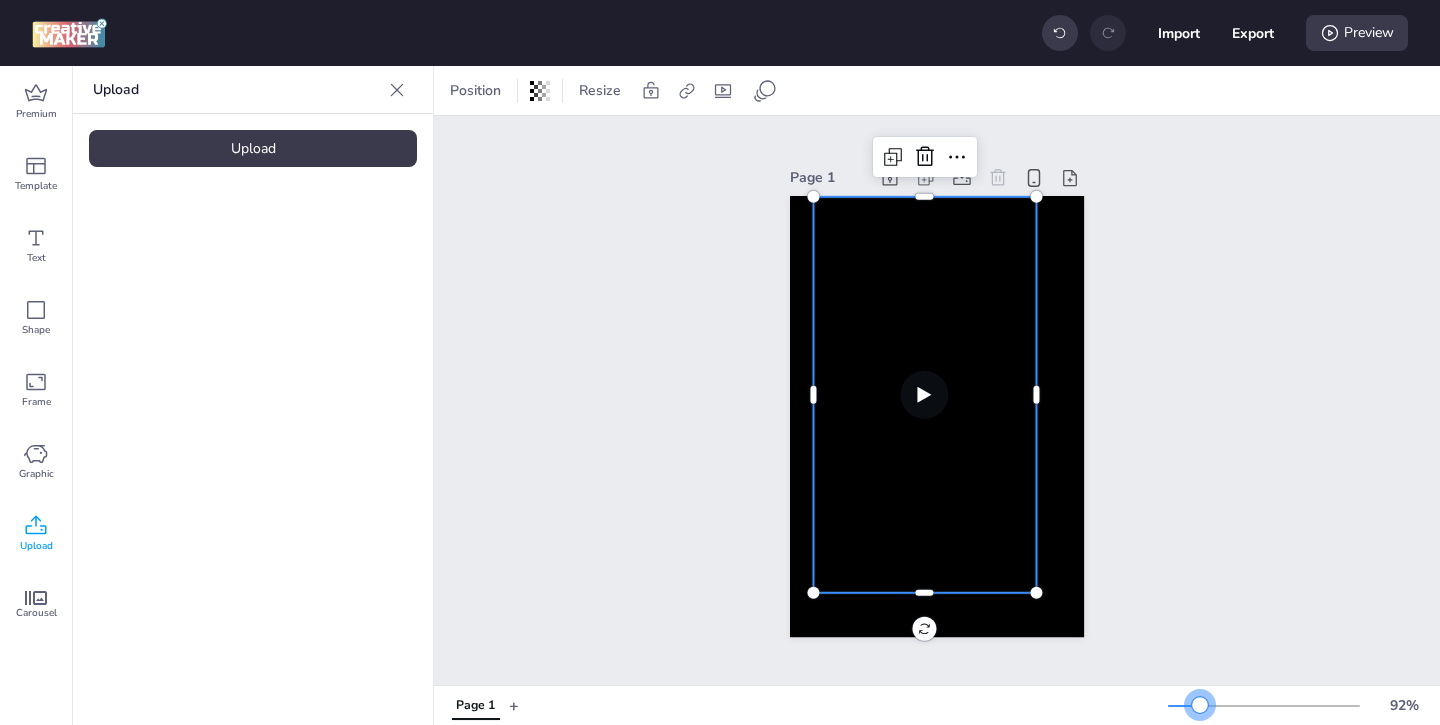 drag, startPoint x: 1210, startPoint y: 706, endPoint x: 1200, endPoint y: 709, distance: 10.440307 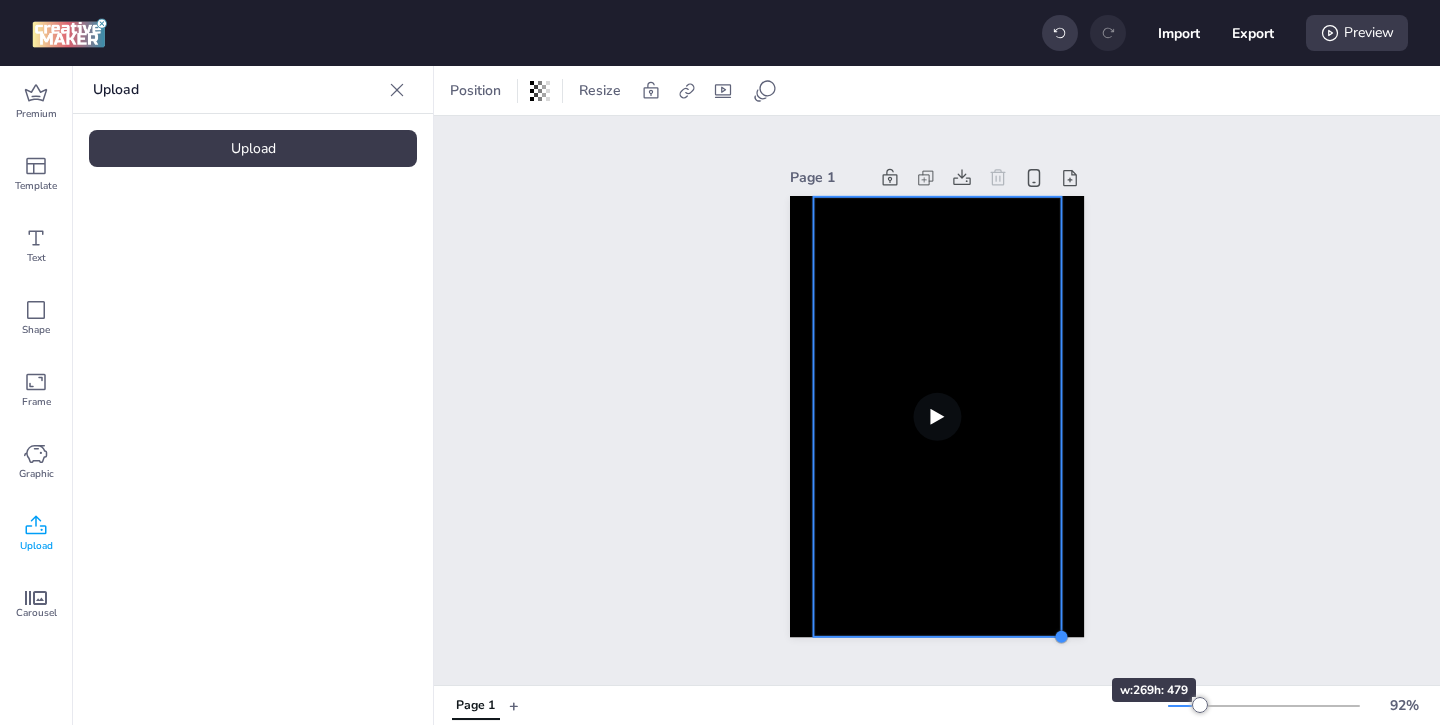 drag, startPoint x: 1040, startPoint y: 598, endPoint x: 1052, endPoint y: 641, distance: 44.64303 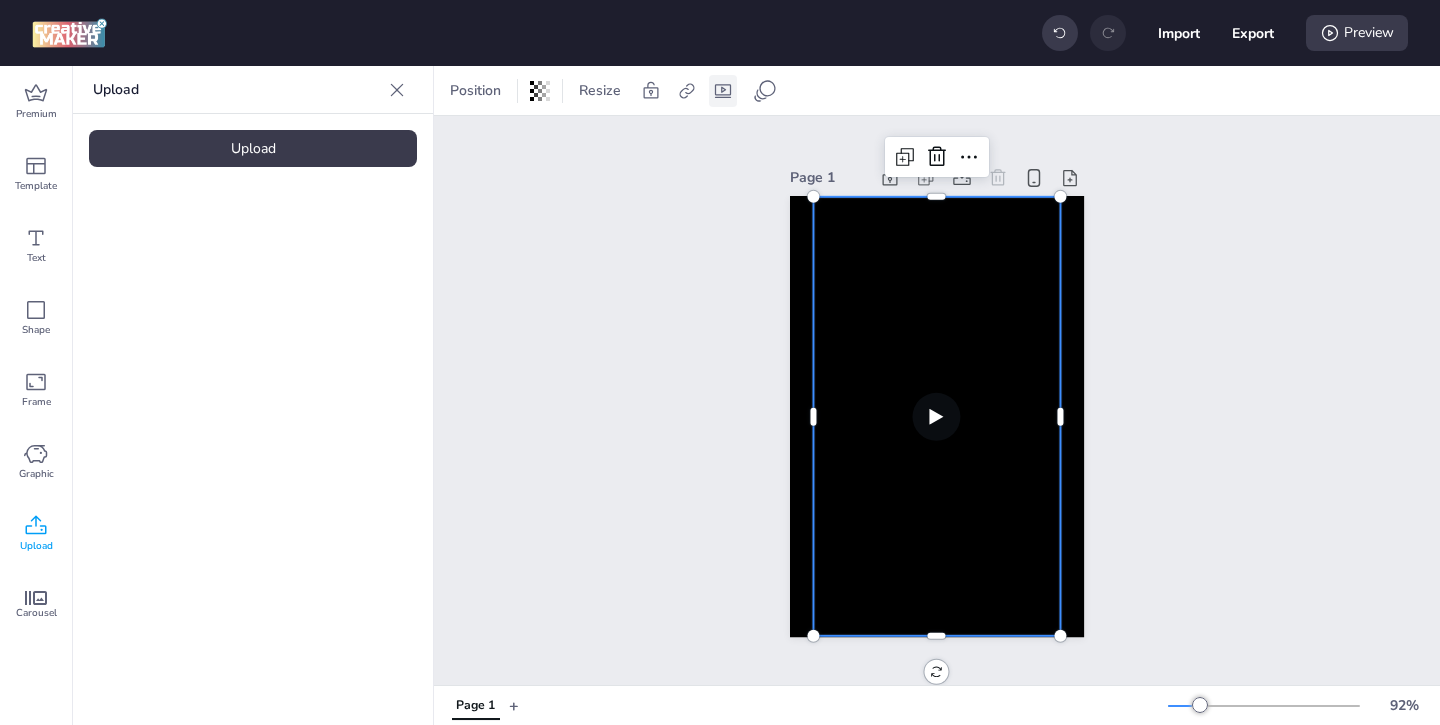 click 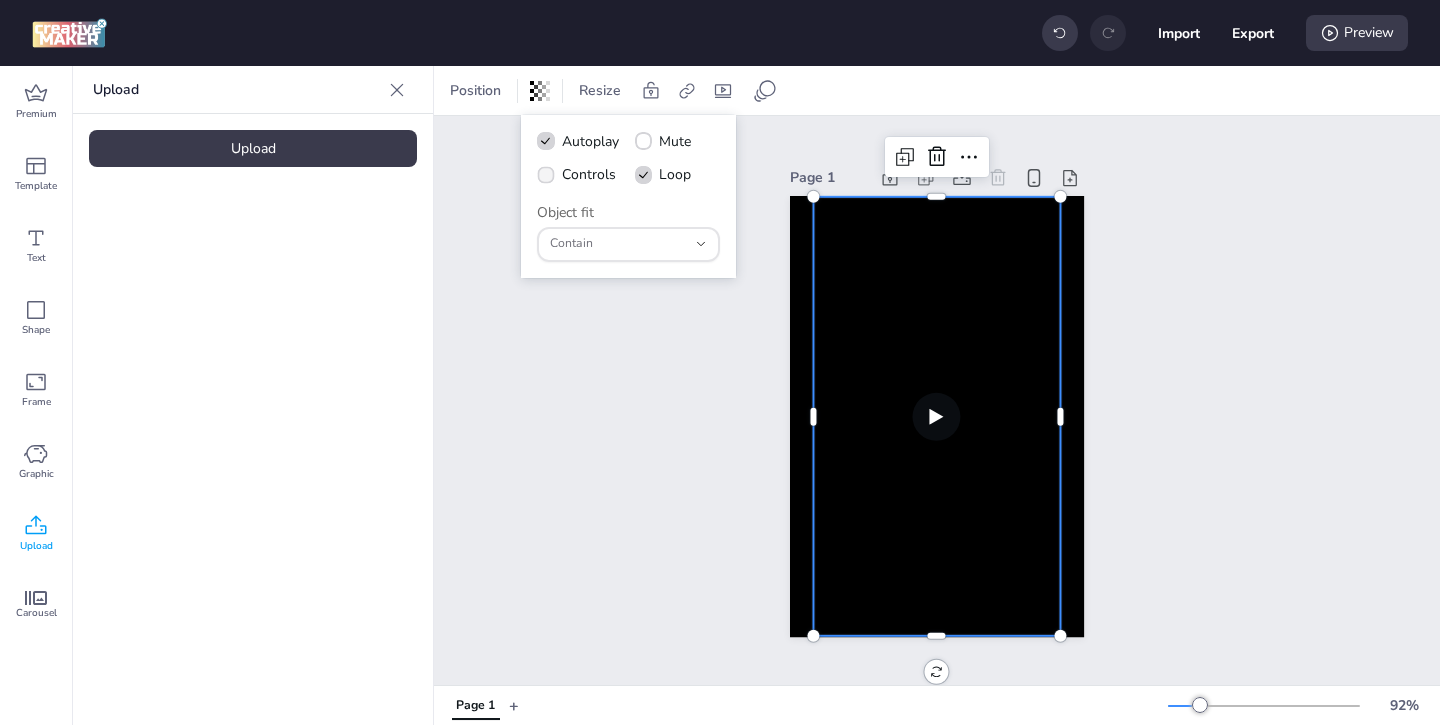 click at bounding box center (546, 174) 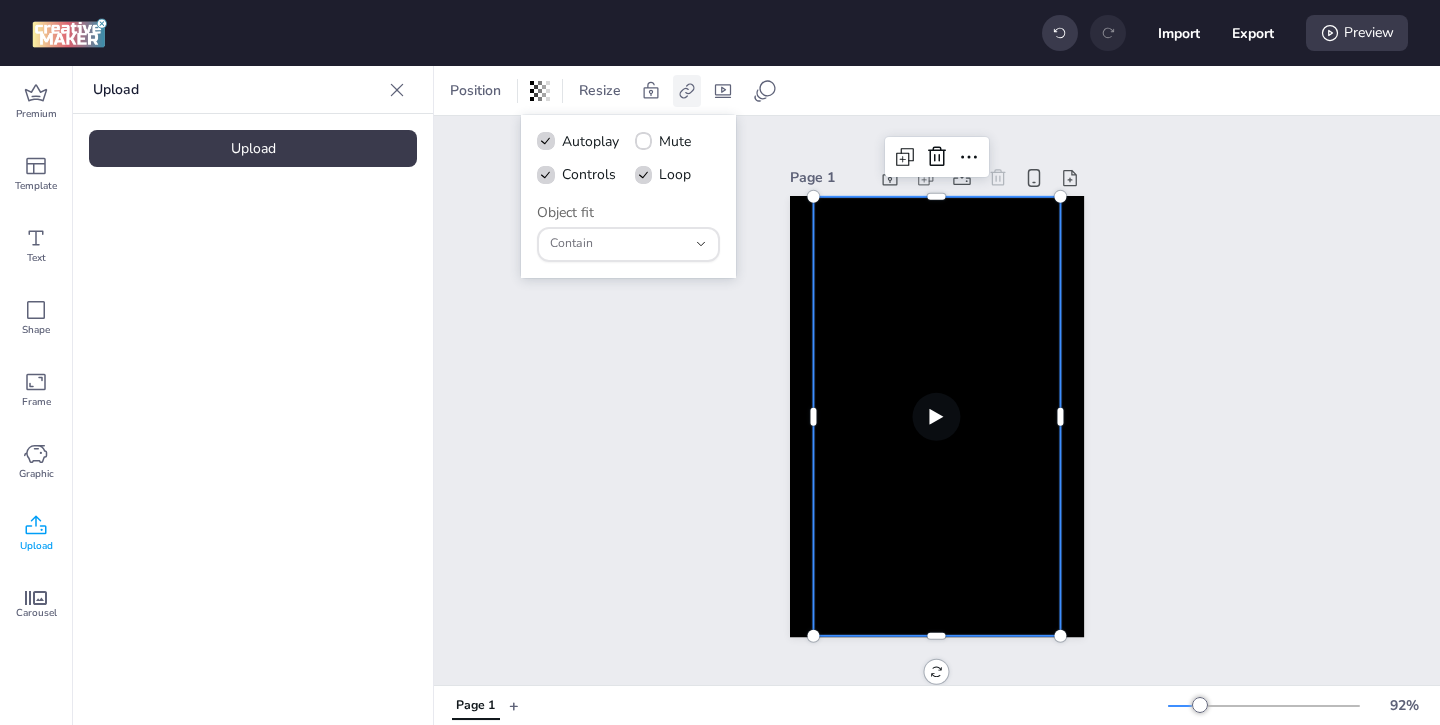 click 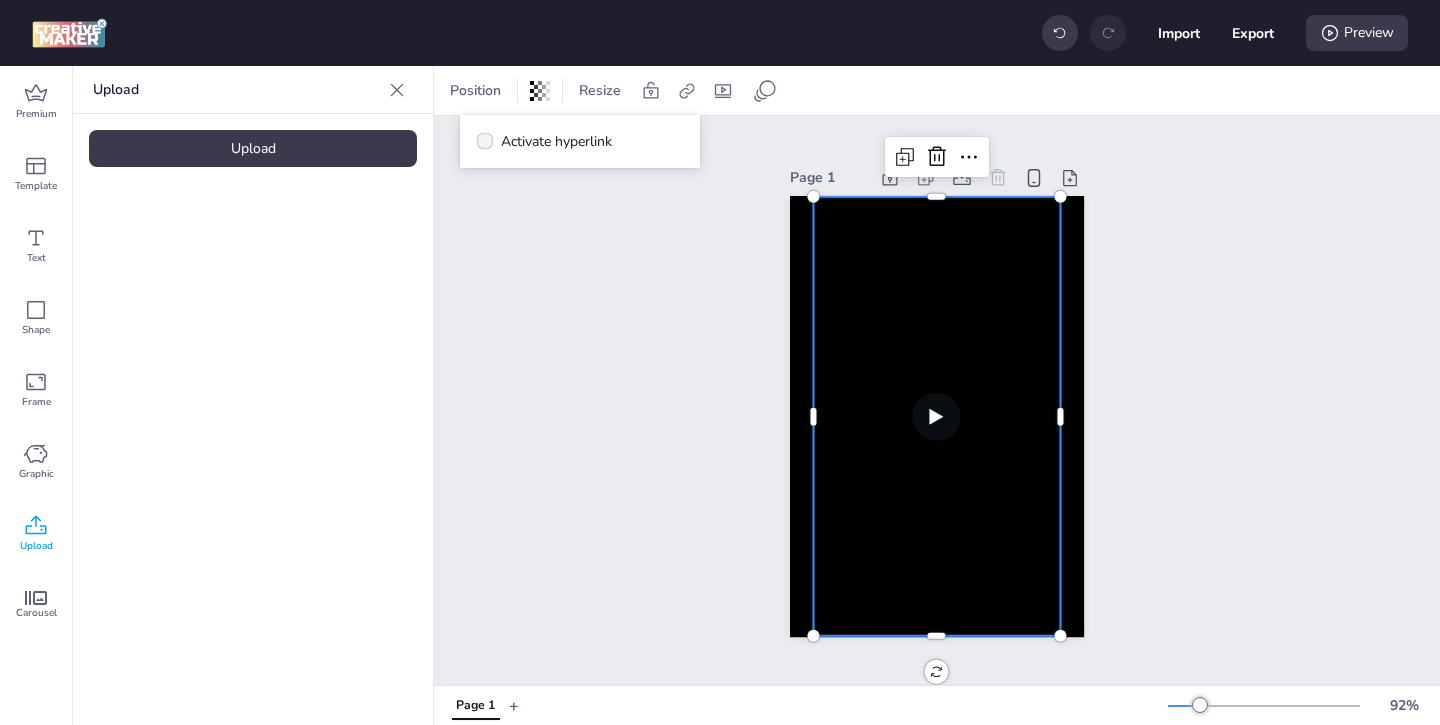 click on "Activate hyperlink" at bounding box center (544, 141) 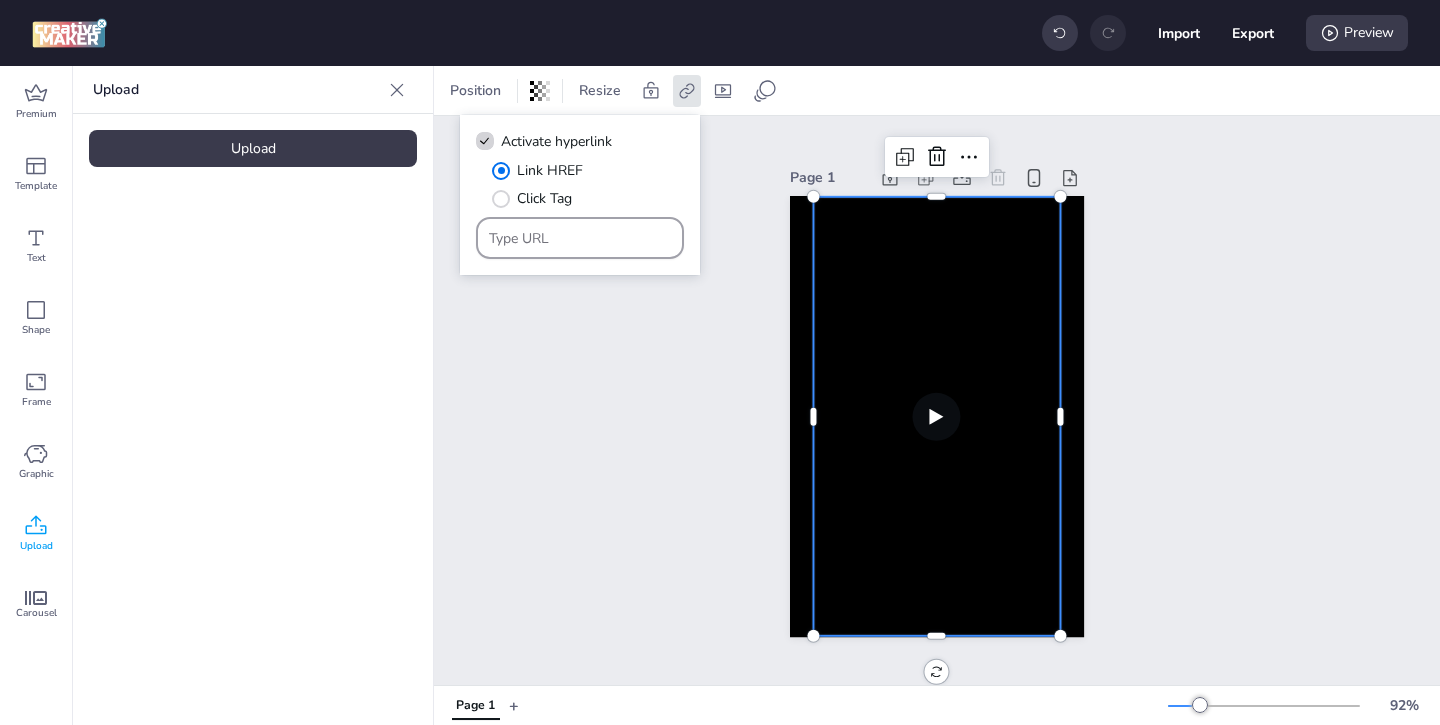 click at bounding box center [580, 238] 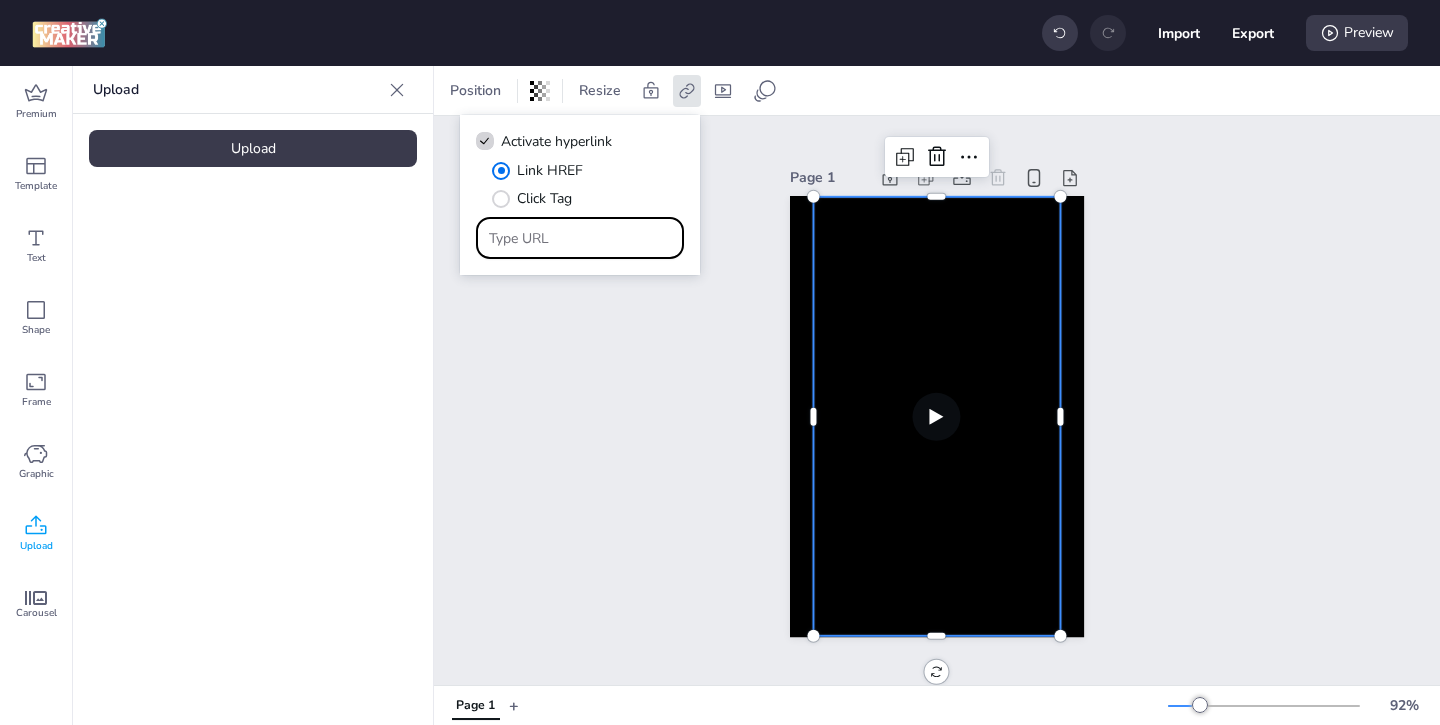 paste on "https://isil.pe/areas-academicas/?cod_oc=s965&utm_source=paid_programatica&utm_medium=paid&utm_campaign=ADM_CT_PROGRAMATICA_IMP_WORTISE&utm_term=display&utm_content=[CONTENT]" 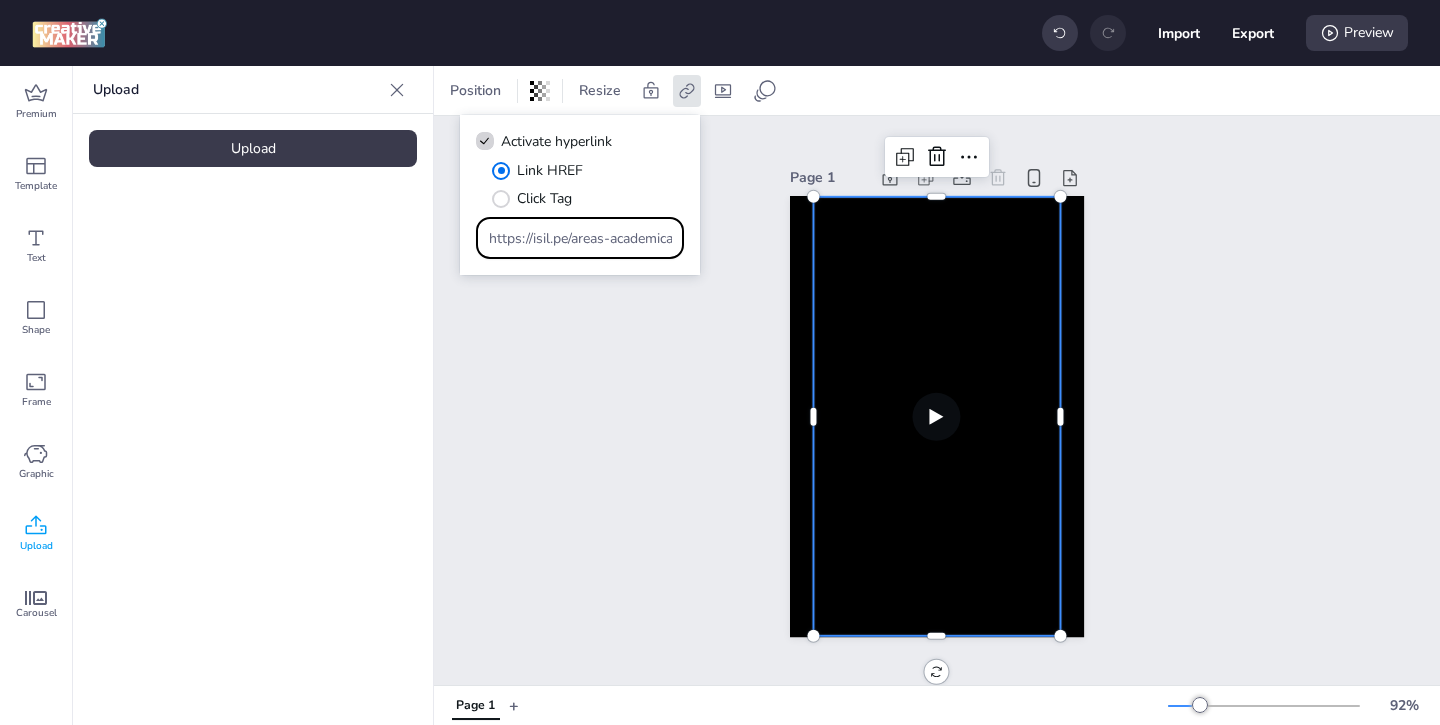 scroll, scrollTop: 0, scrollLeft: 1048, axis: horizontal 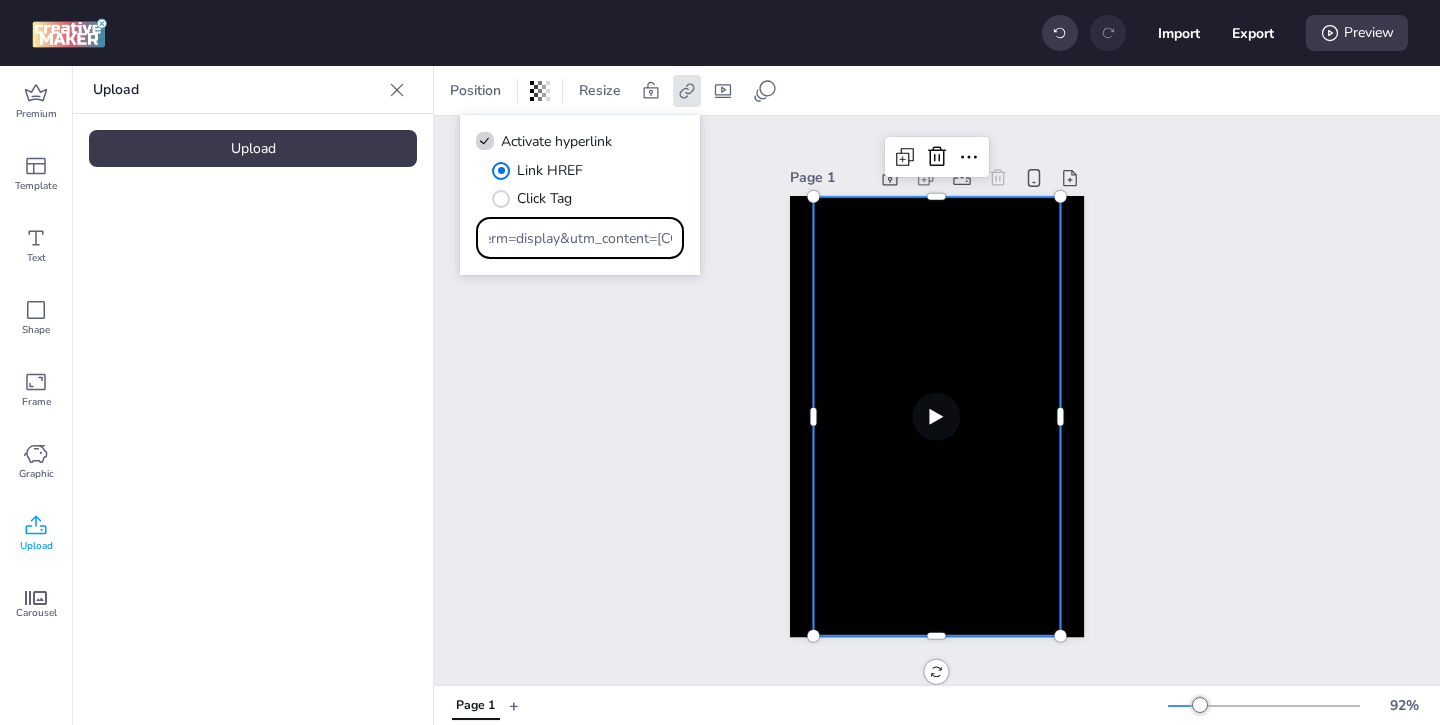 click on "Page 1" at bounding box center (937, 400) 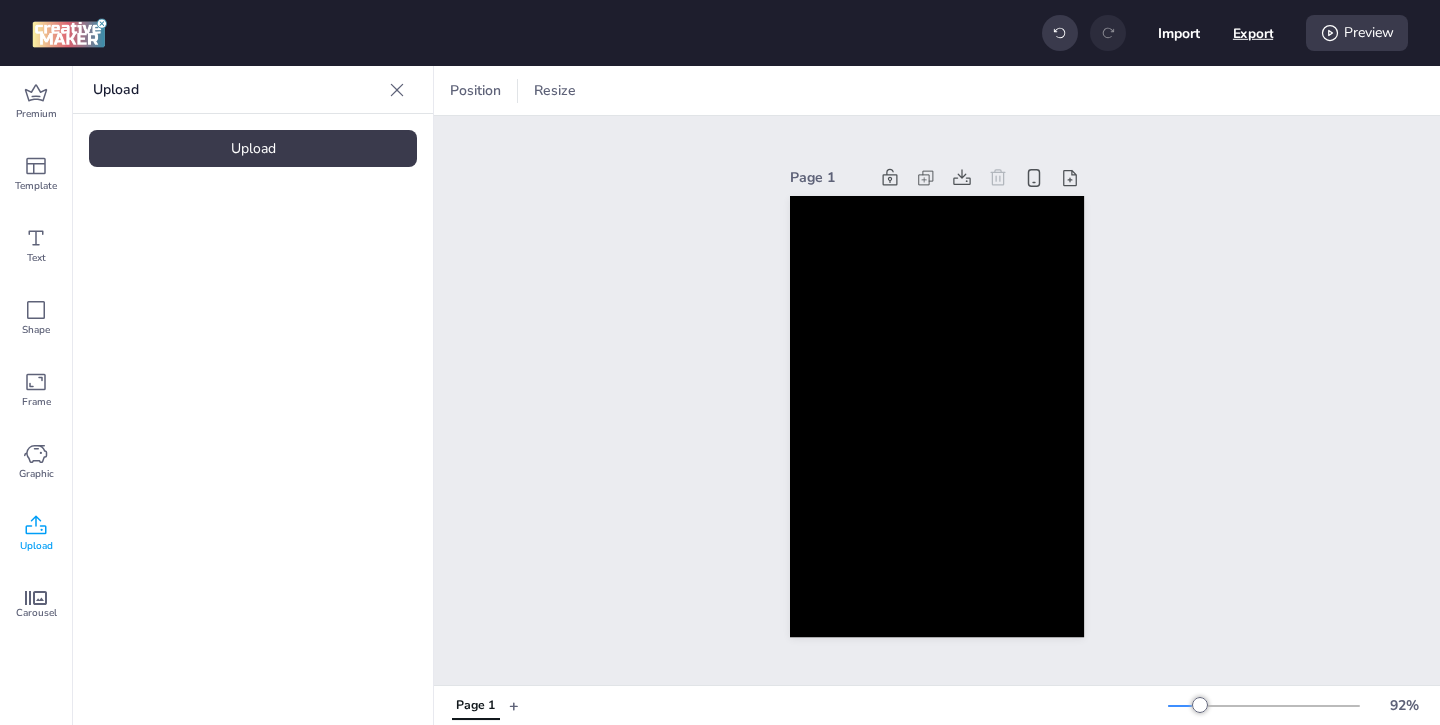 click on "Export" at bounding box center (1253, 33) 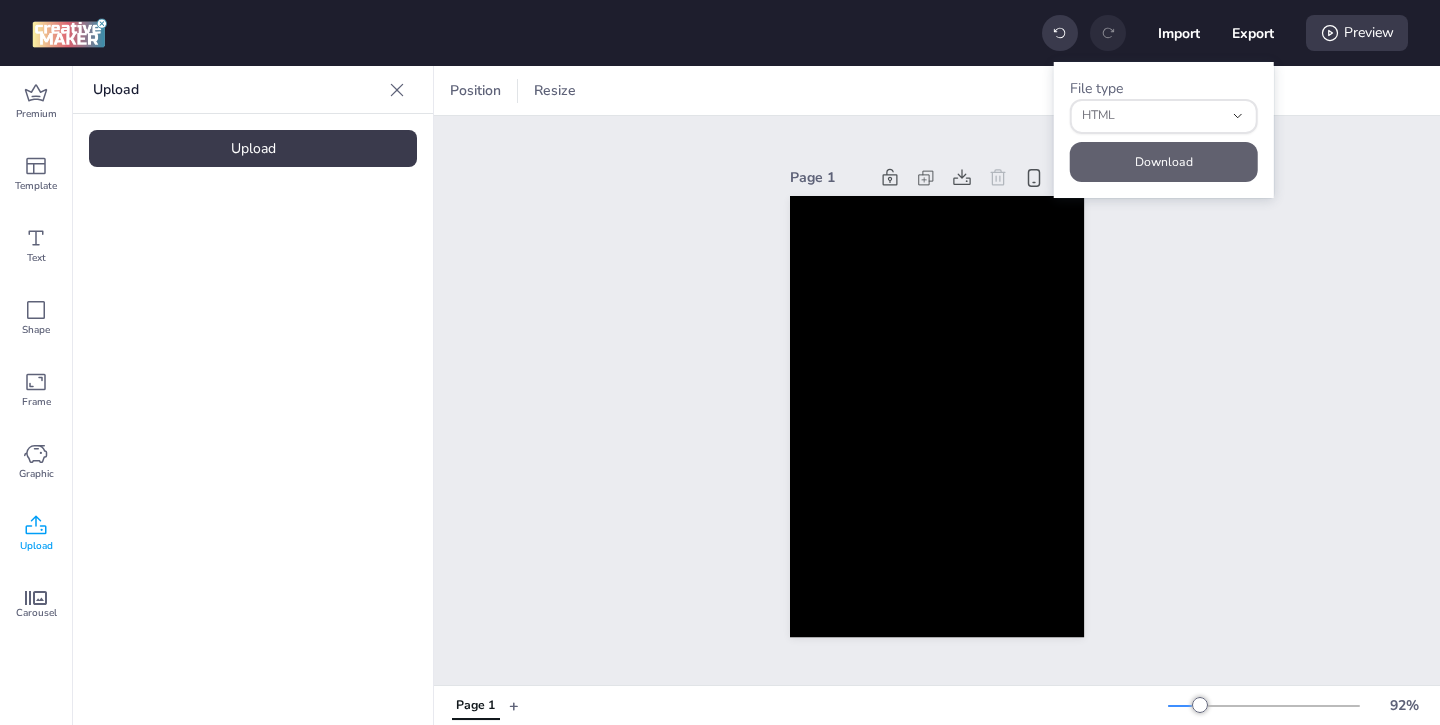 click on "Download" at bounding box center [1164, 162] 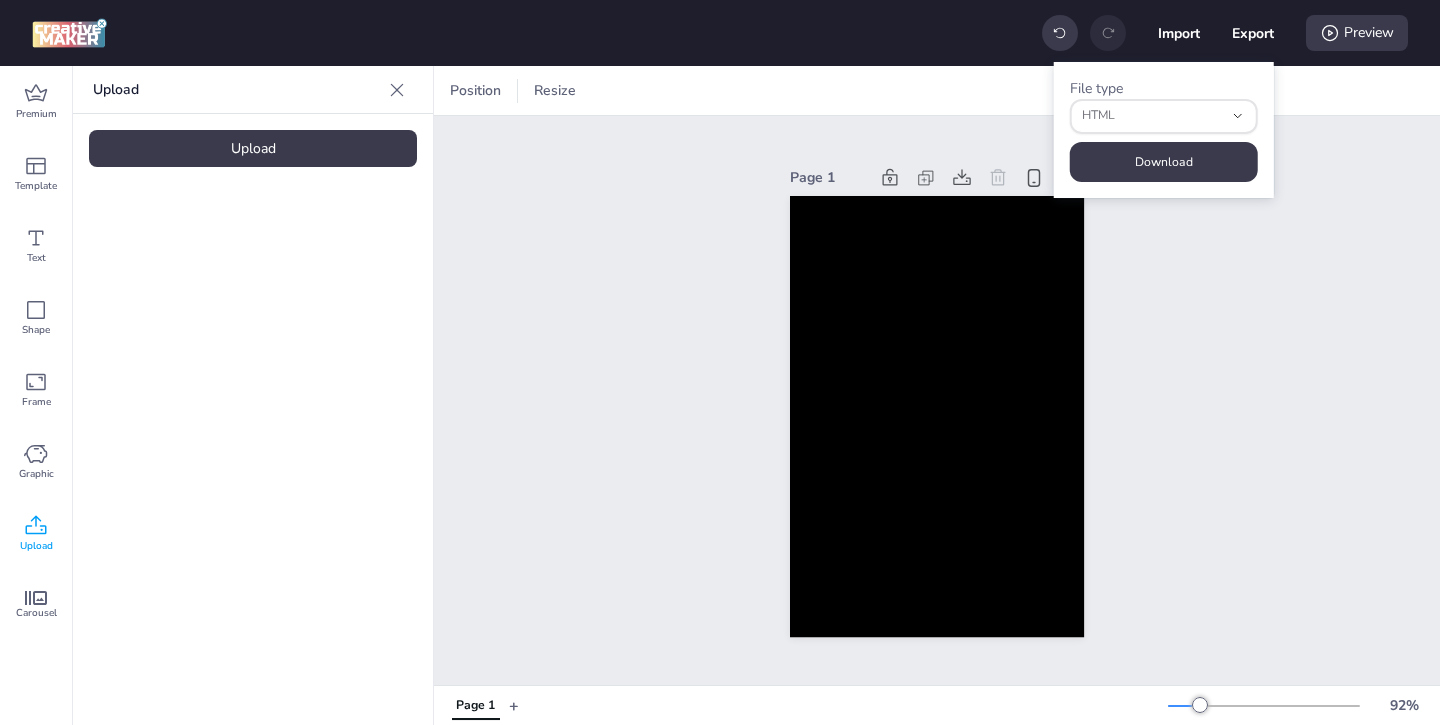 click on "Upload" at bounding box center [253, 148] 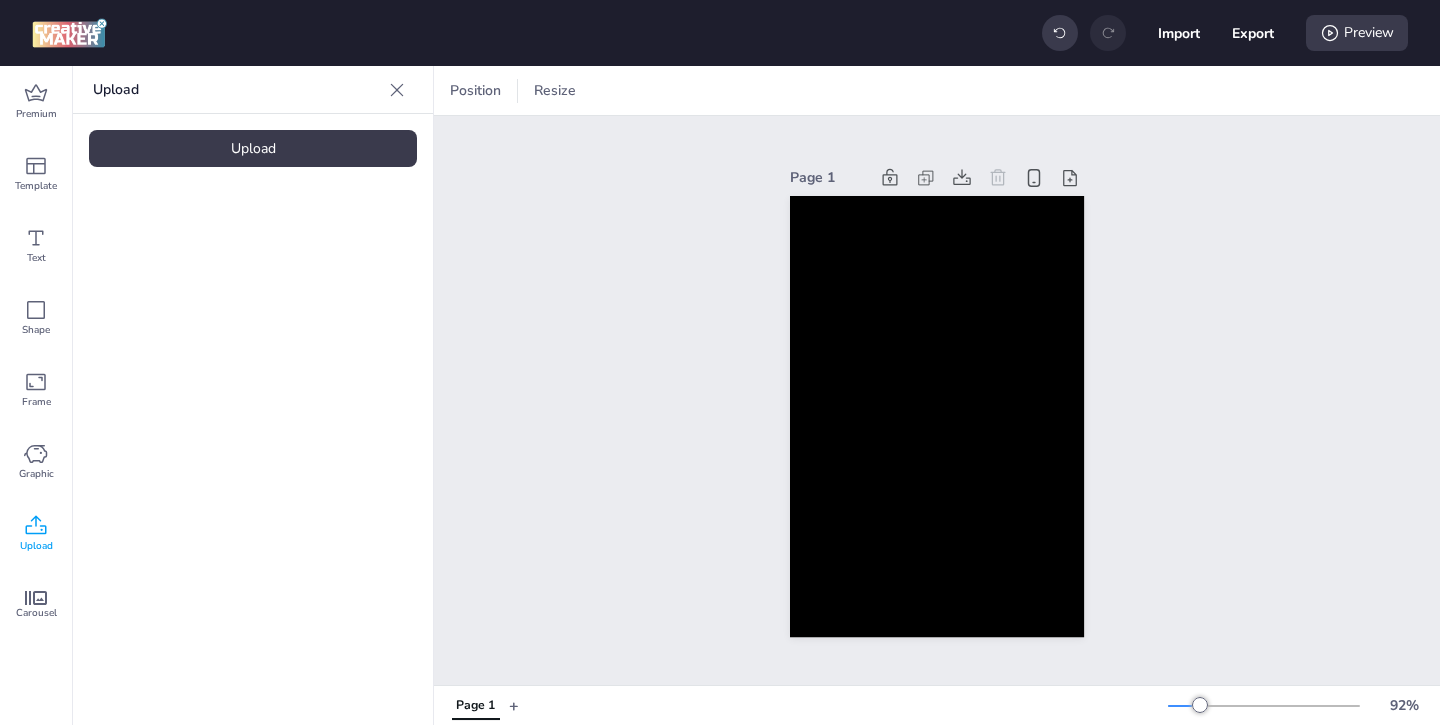 click at bounding box center [337, 279] 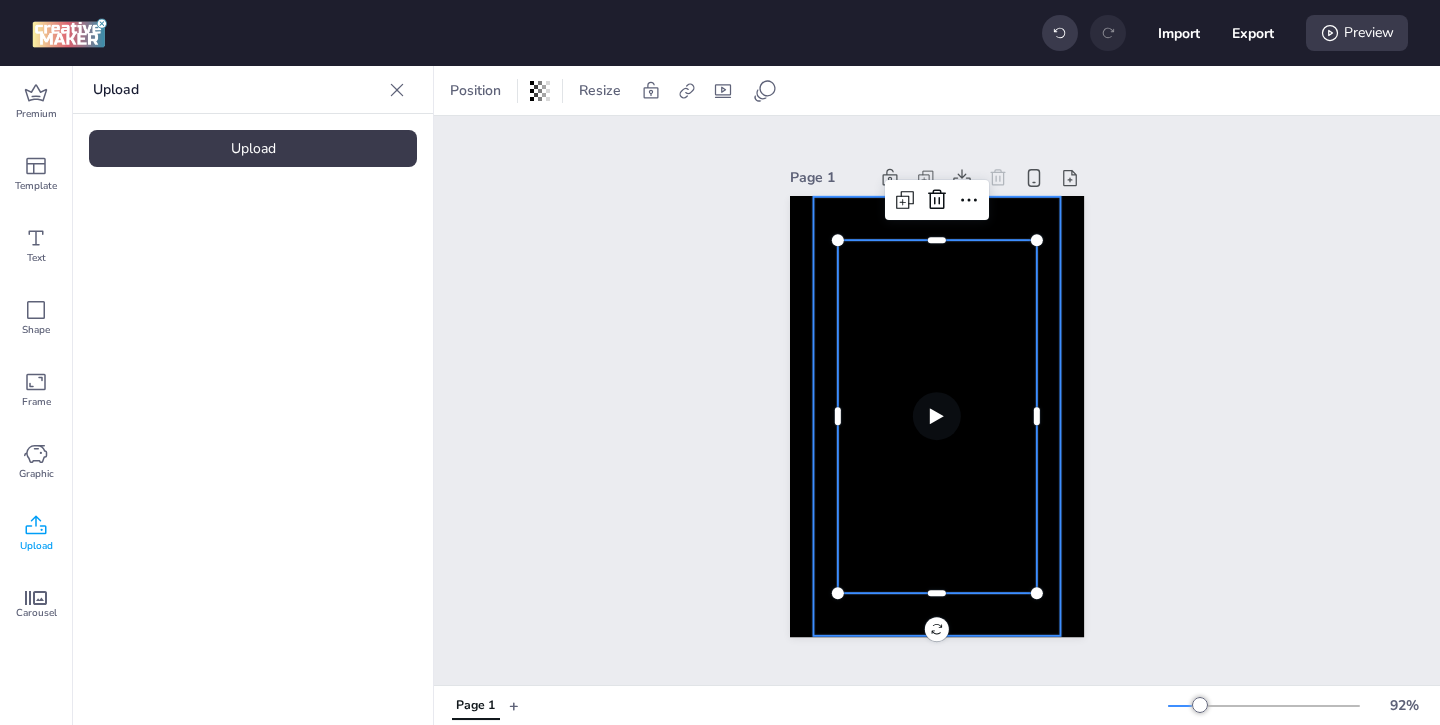 click at bounding box center (936, 417) 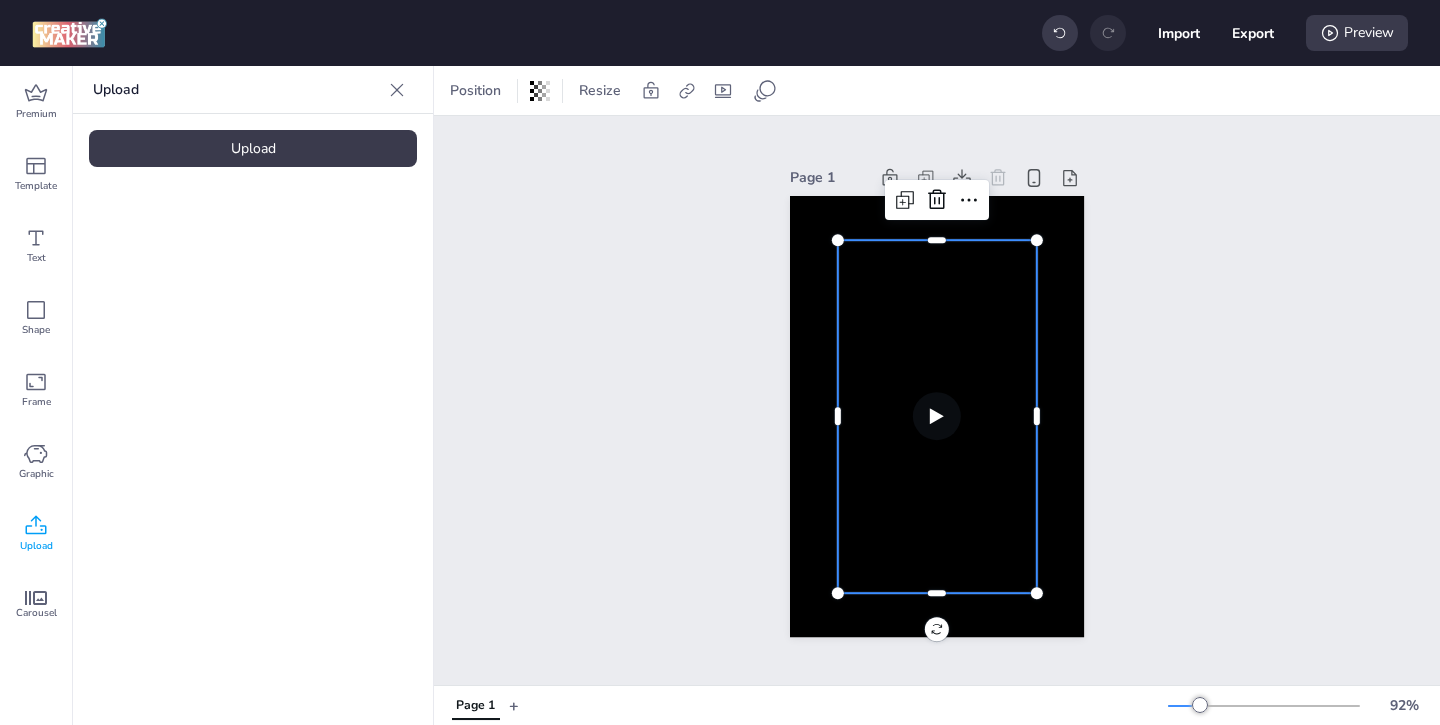 click at bounding box center [937, 416] 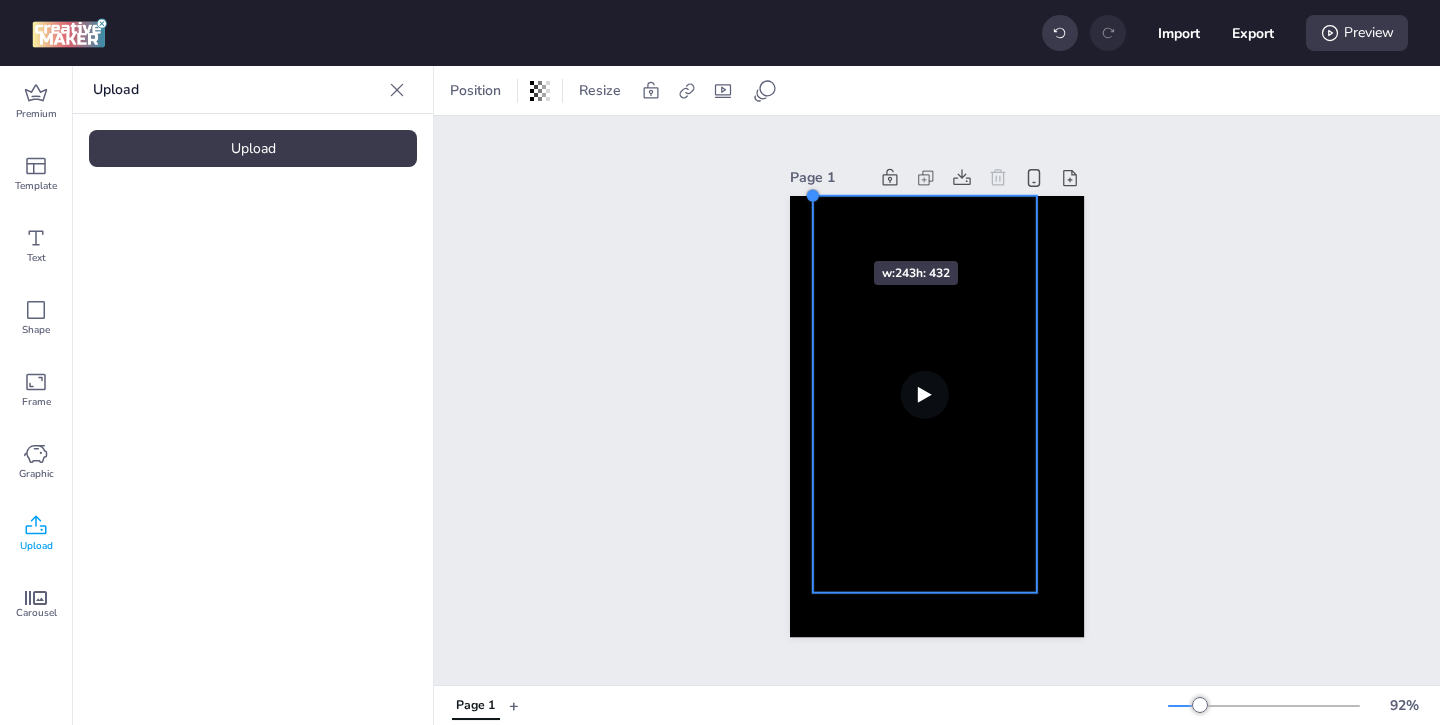 drag, startPoint x: 839, startPoint y: 237, endPoint x: 814, endPoint y: 225, distance: 27.730848 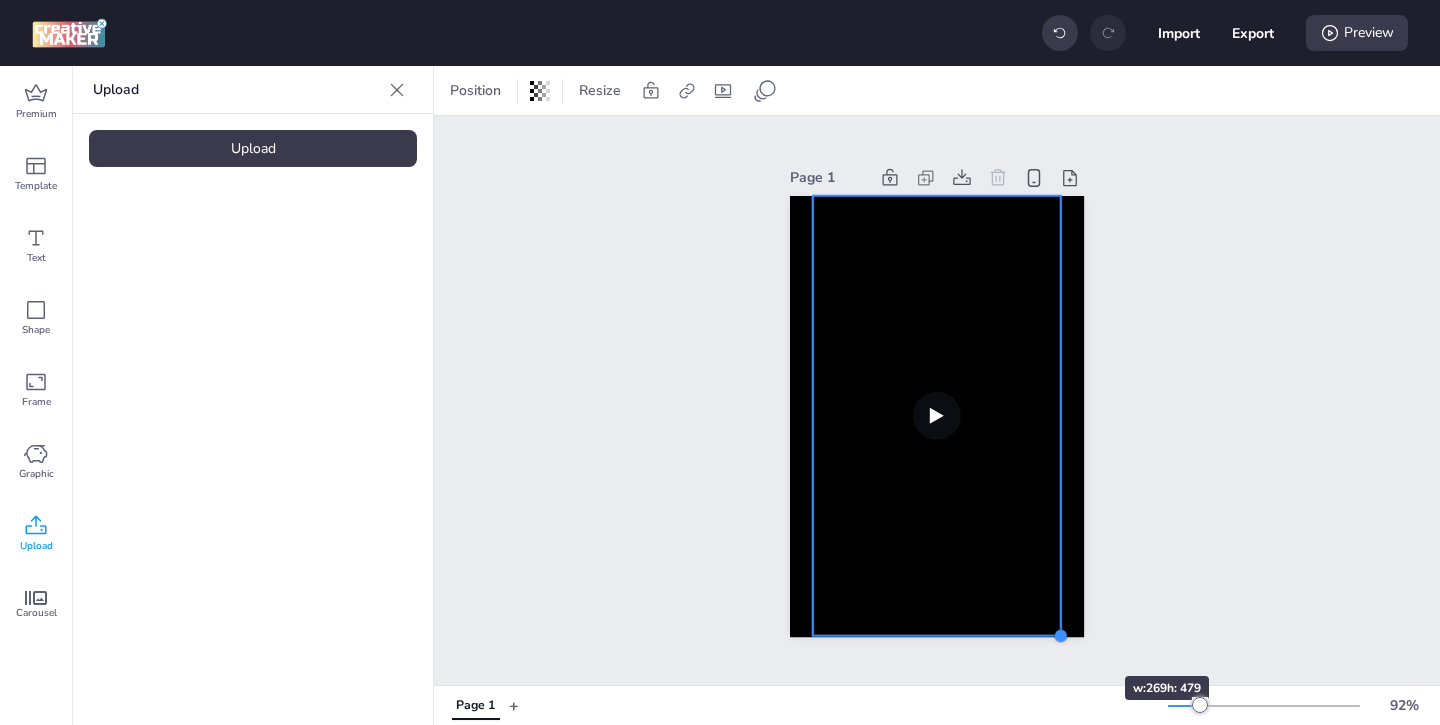 drag, startPoint x: 1042, startPoint y: 597, endPoint x: 1065, endPoint y: 640, distance: 48.76474 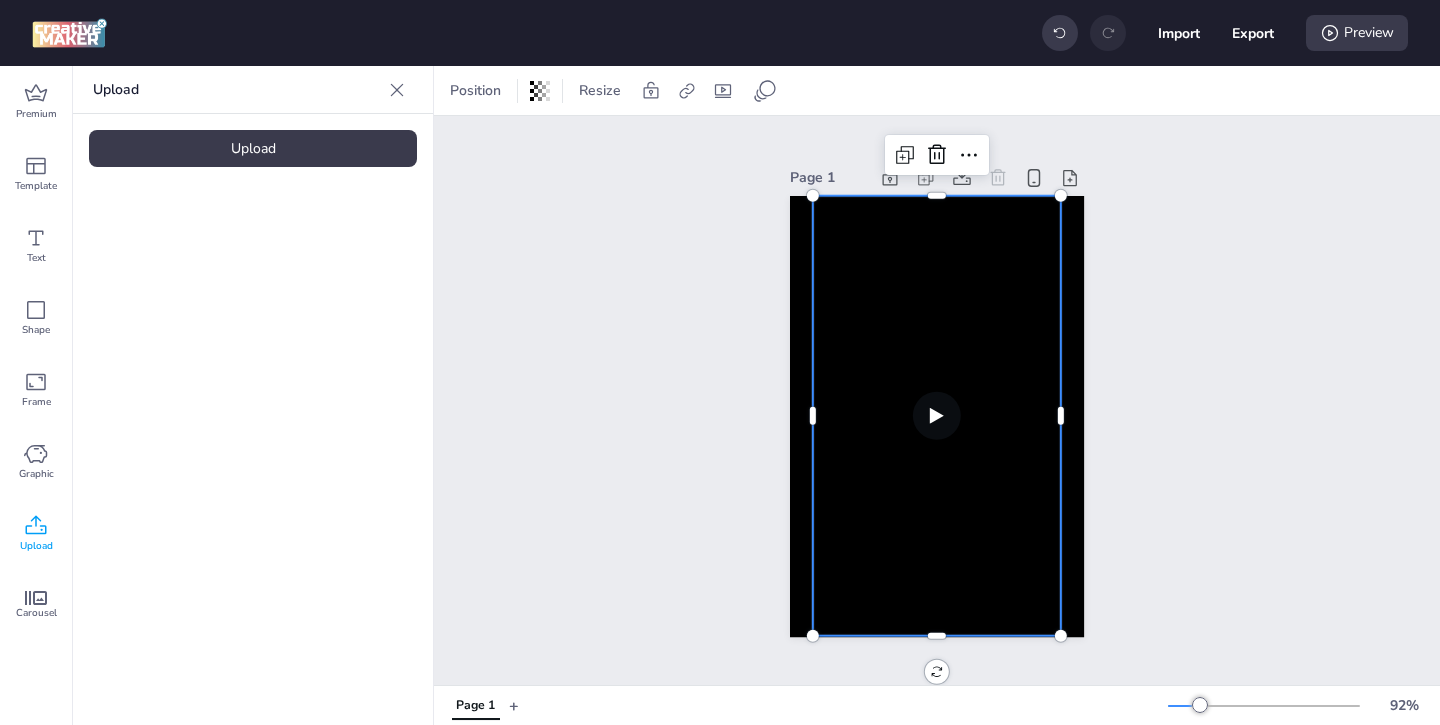 click at bounding box center (937, 415) 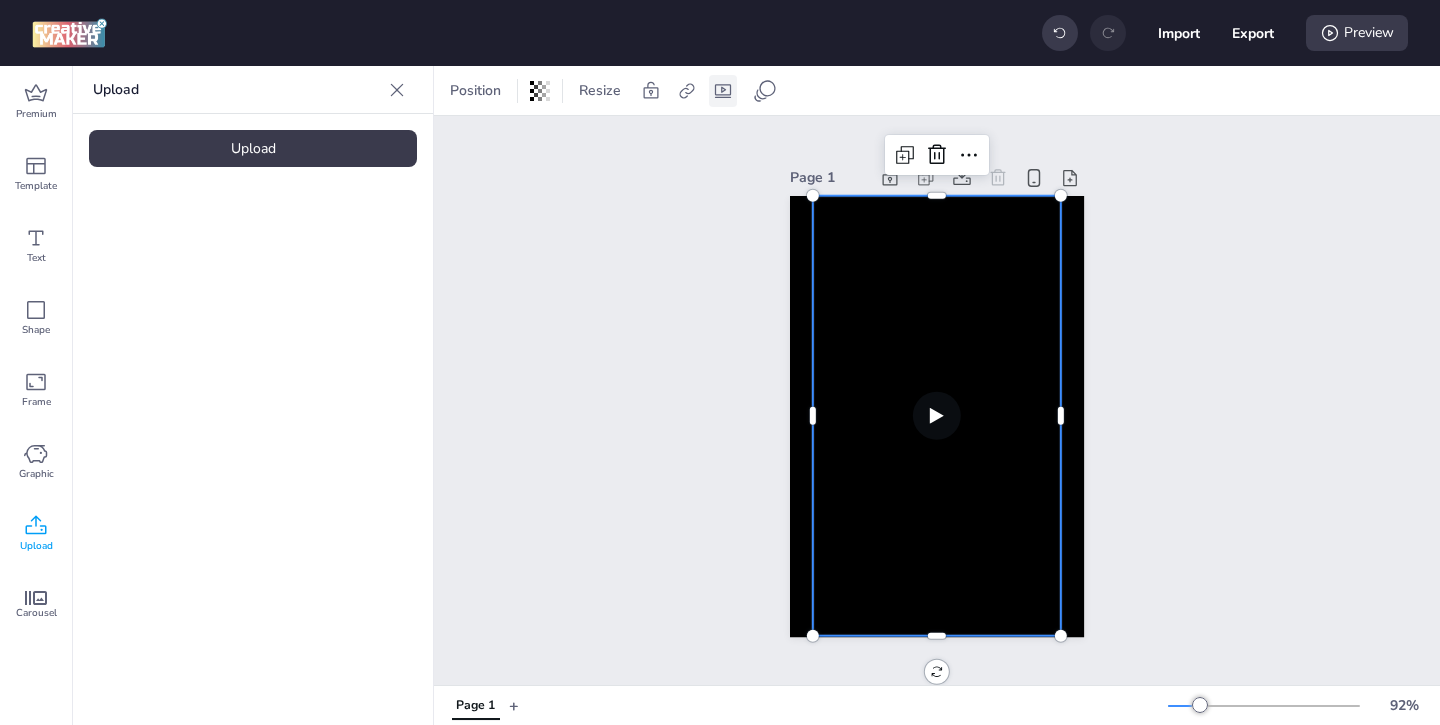 click at bounding box center [723, 91] 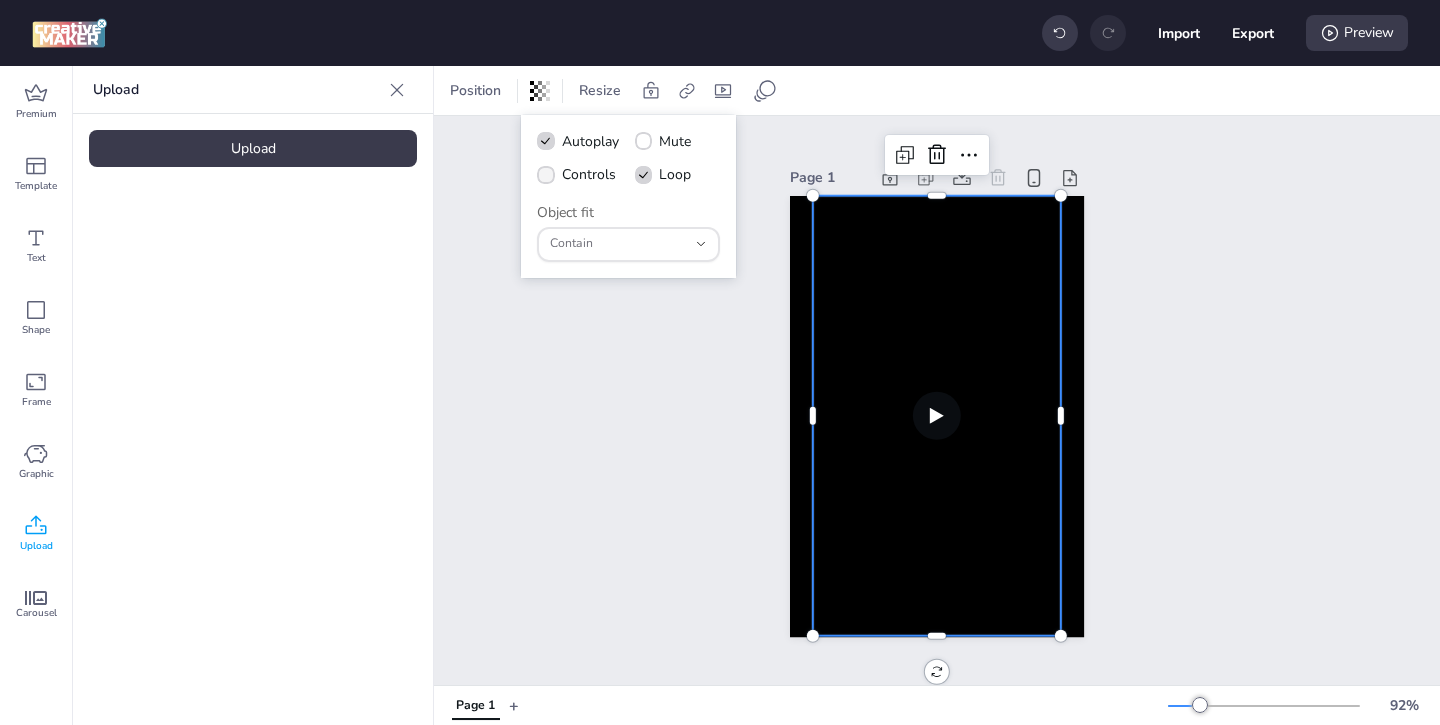 click 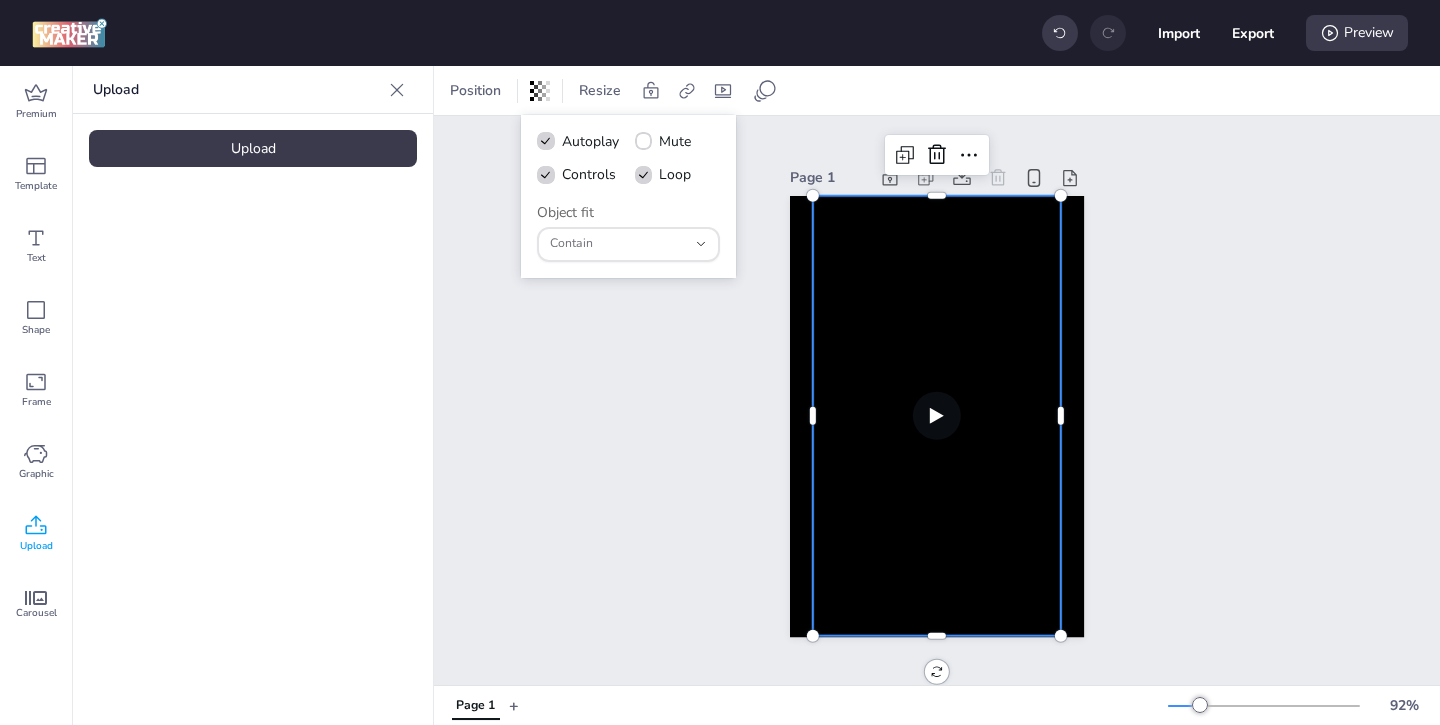 click at bounding box center (937, 415) 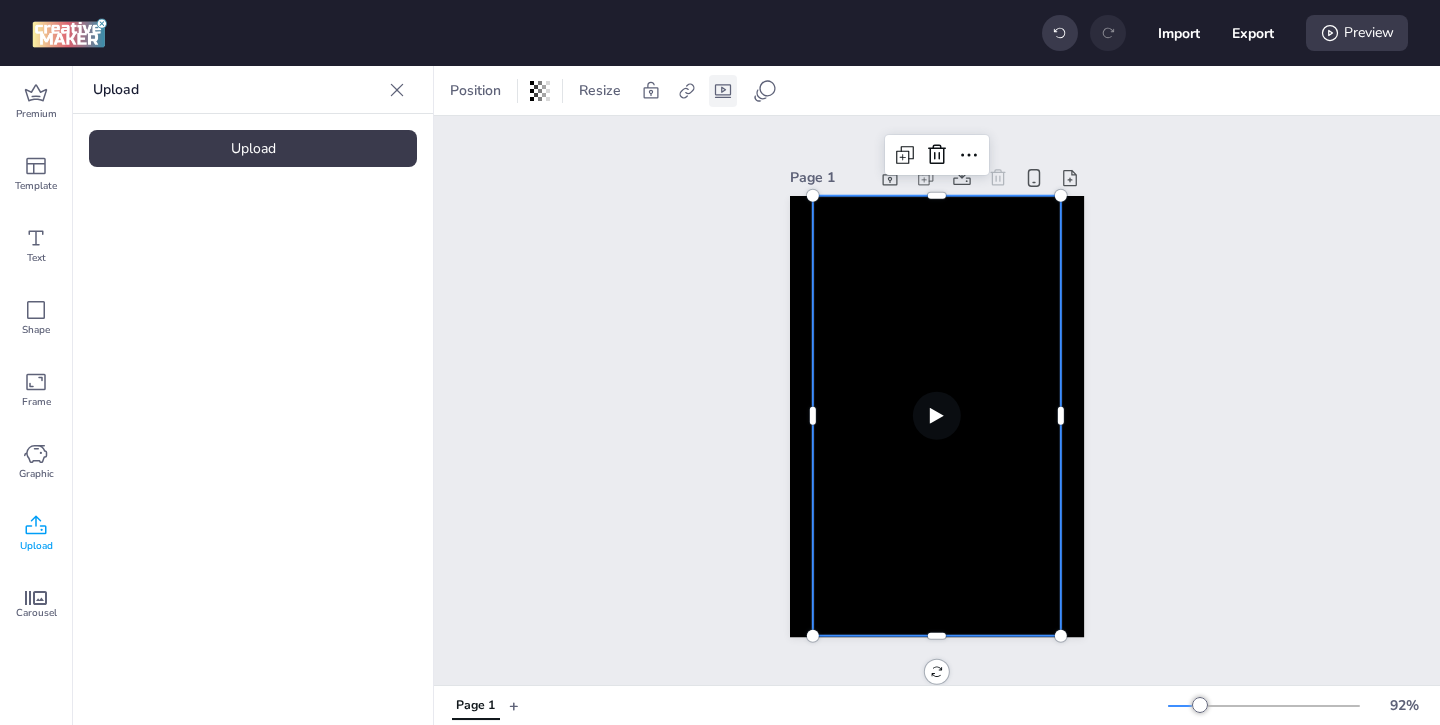click 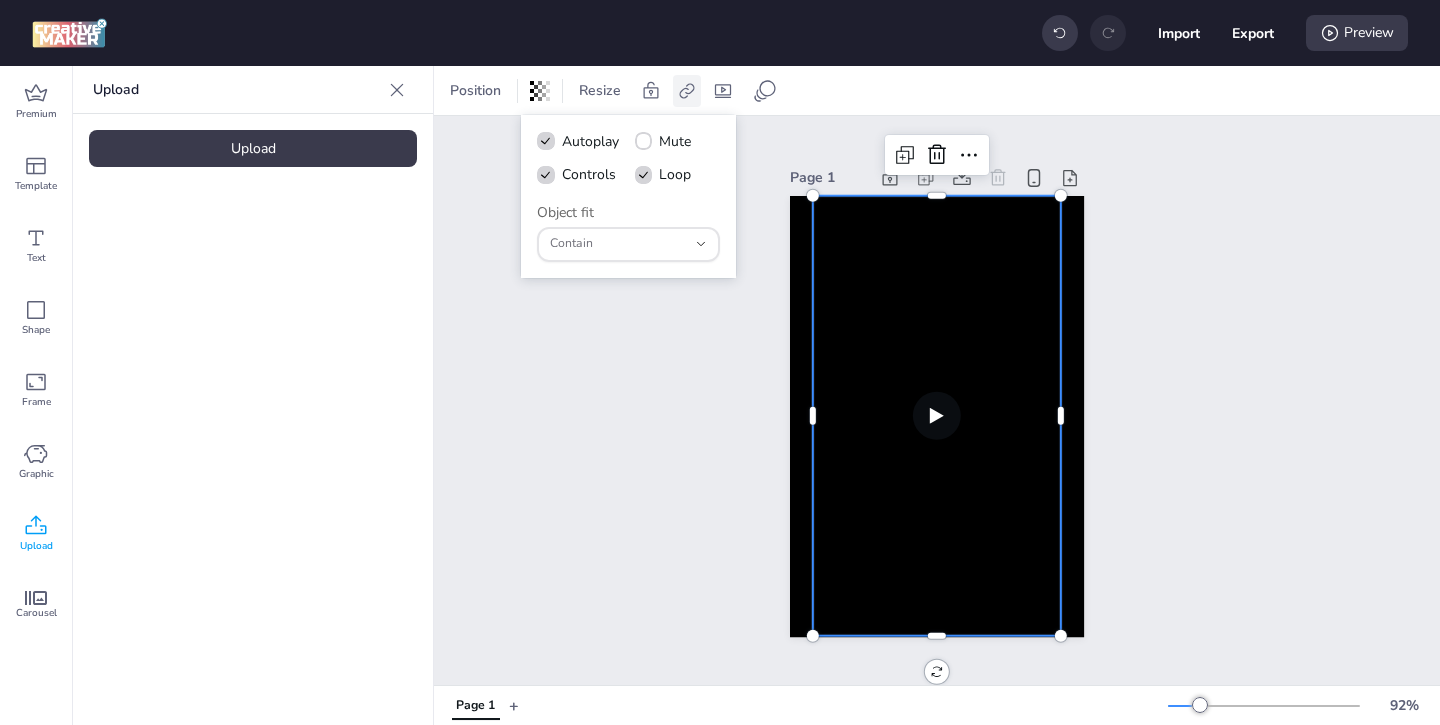 click 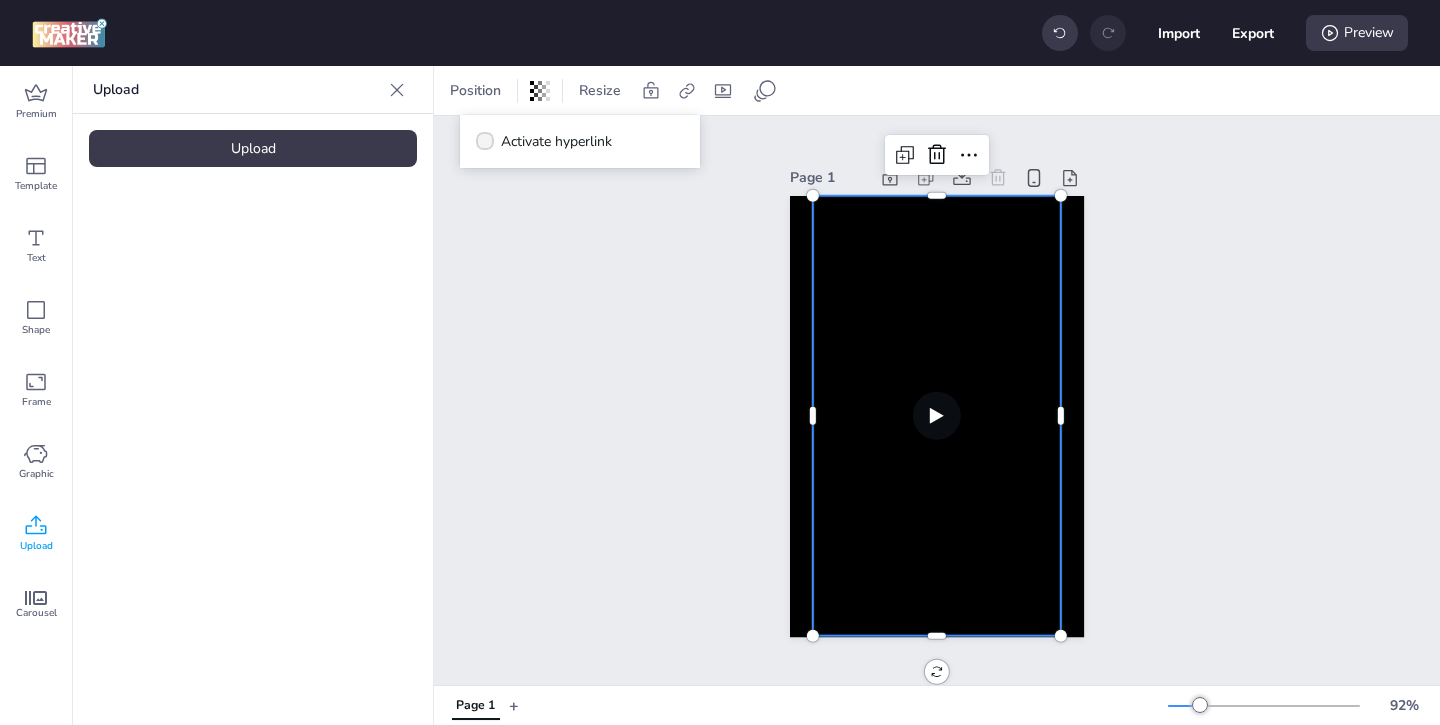 click on "Activate hyperlink" at bounding box center (556, 141) 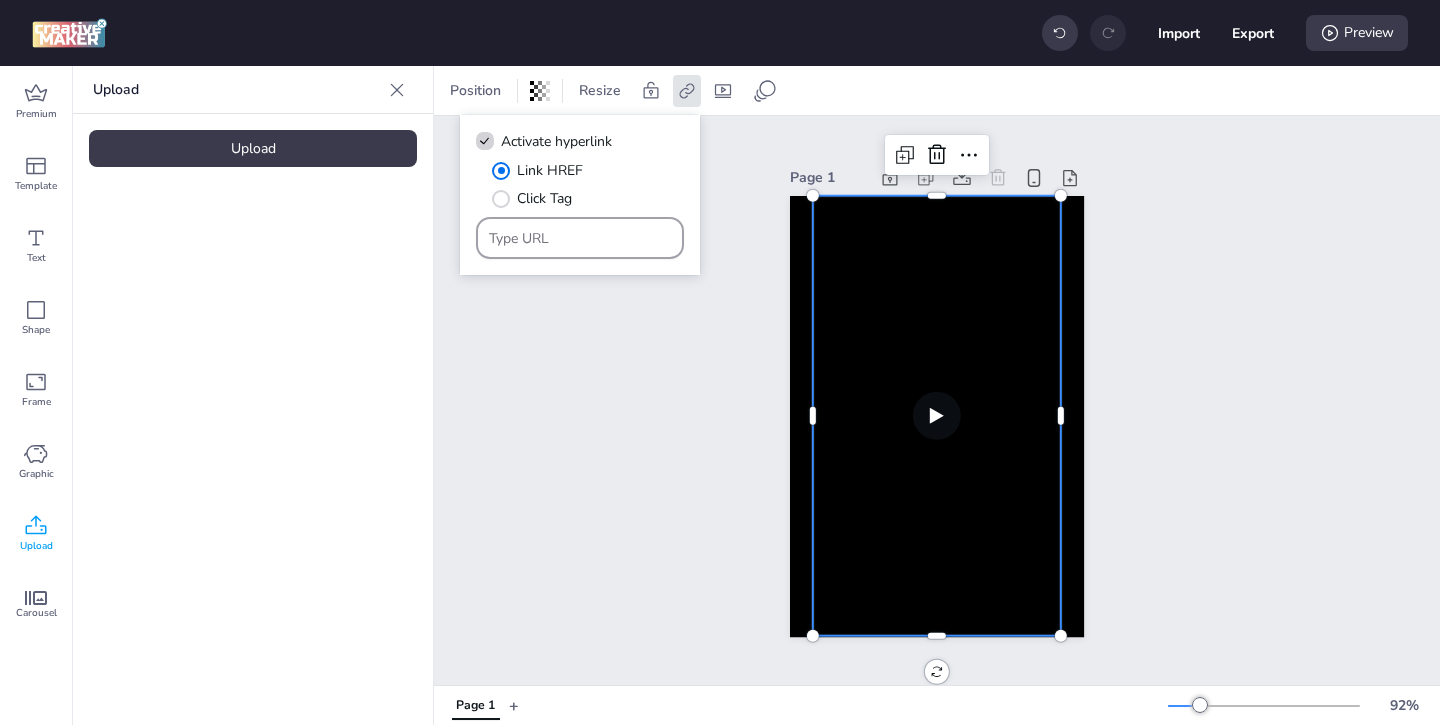 click at bounding box center [580, 238] 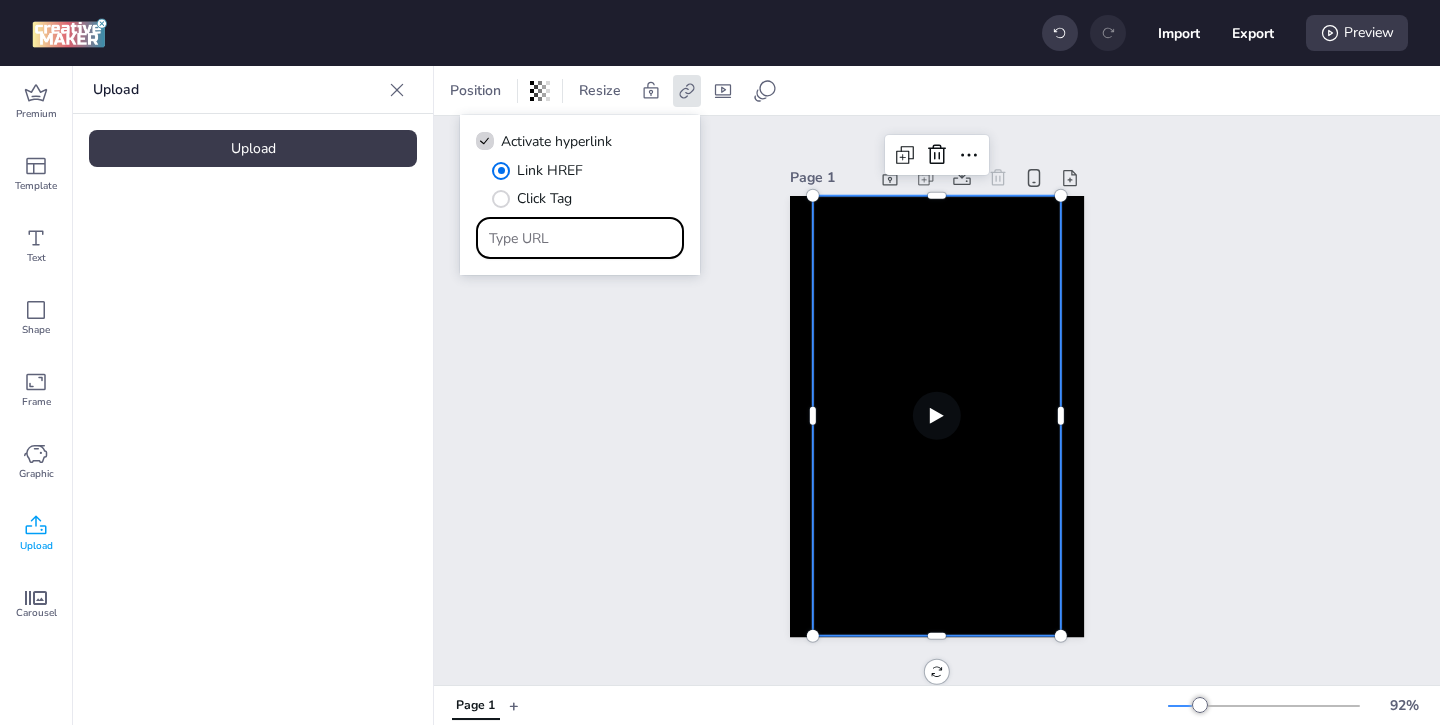 paste on "https://isil.pe/areas-academicas/?cod_oc=s965&utm_source=paid_programatica&utm_medium=paid&utm_campaign=ADM_CT_PROGRAMATICA_IMP_WORTISE&utm_term=display&utm_content=[CONTENT]" 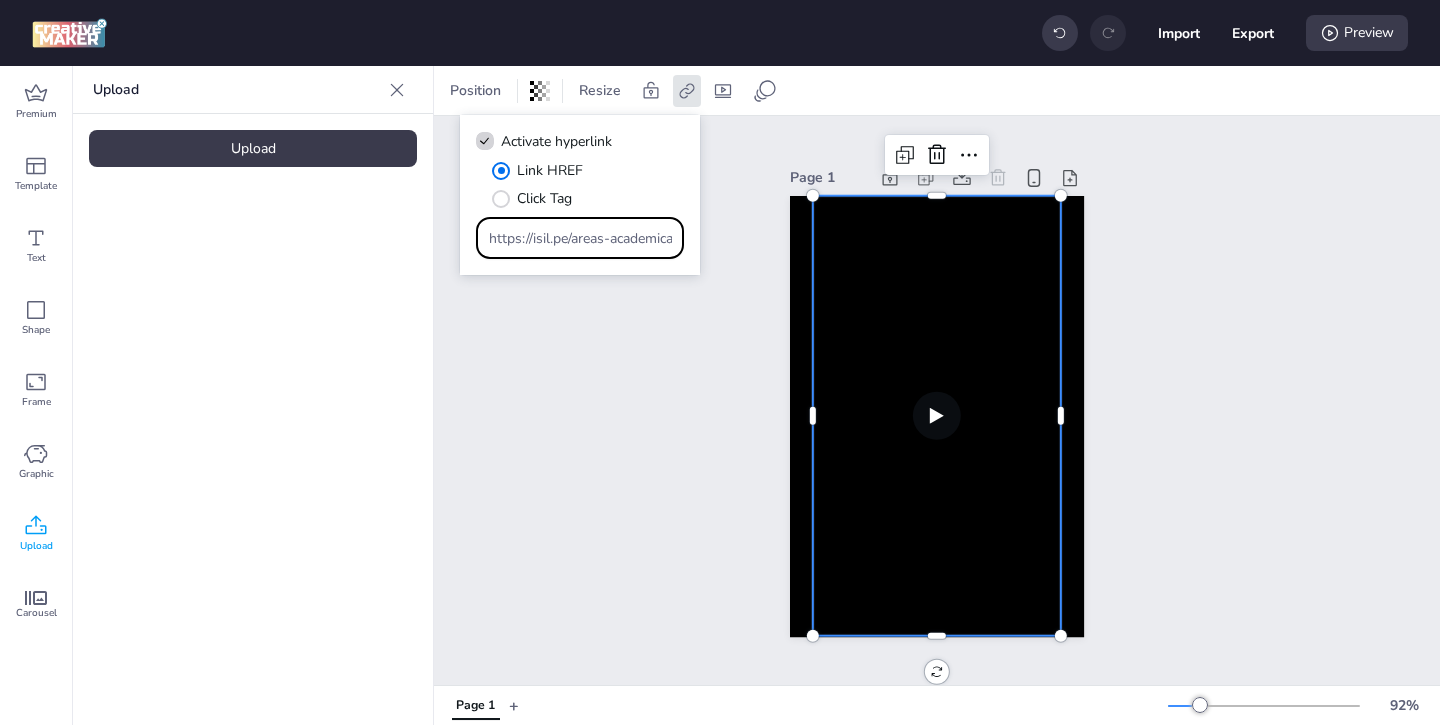 scroll, scrollTop: 0, scrollLeft: 1048, axis: horizontal 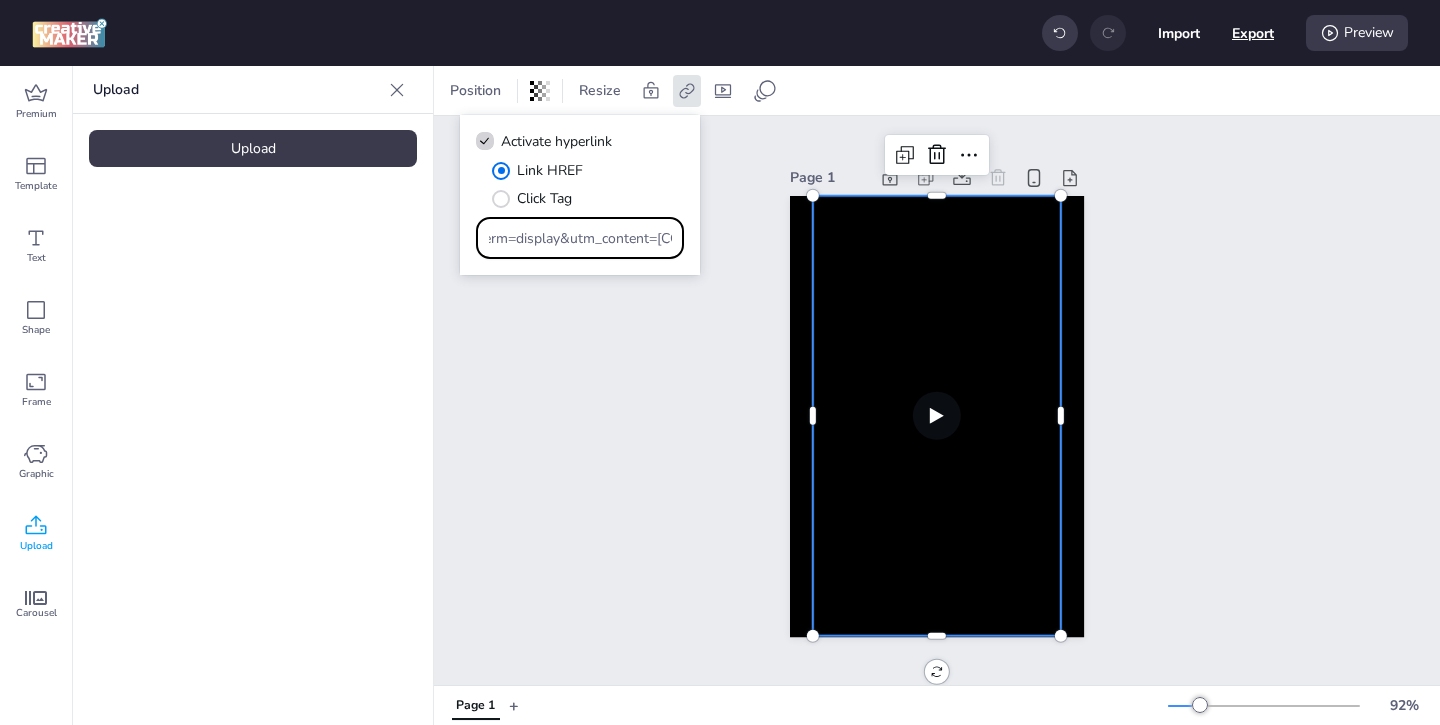 type on "https://isil.pe/areas-academicas/?cod_oc=s965&utm_source=paid_programatica&utm_medium=paid&utm_campaign=ADM_CT_PROGRAMATICA_IMP_WORTISE&utm_term=display&utm_content=[CONTENT]" 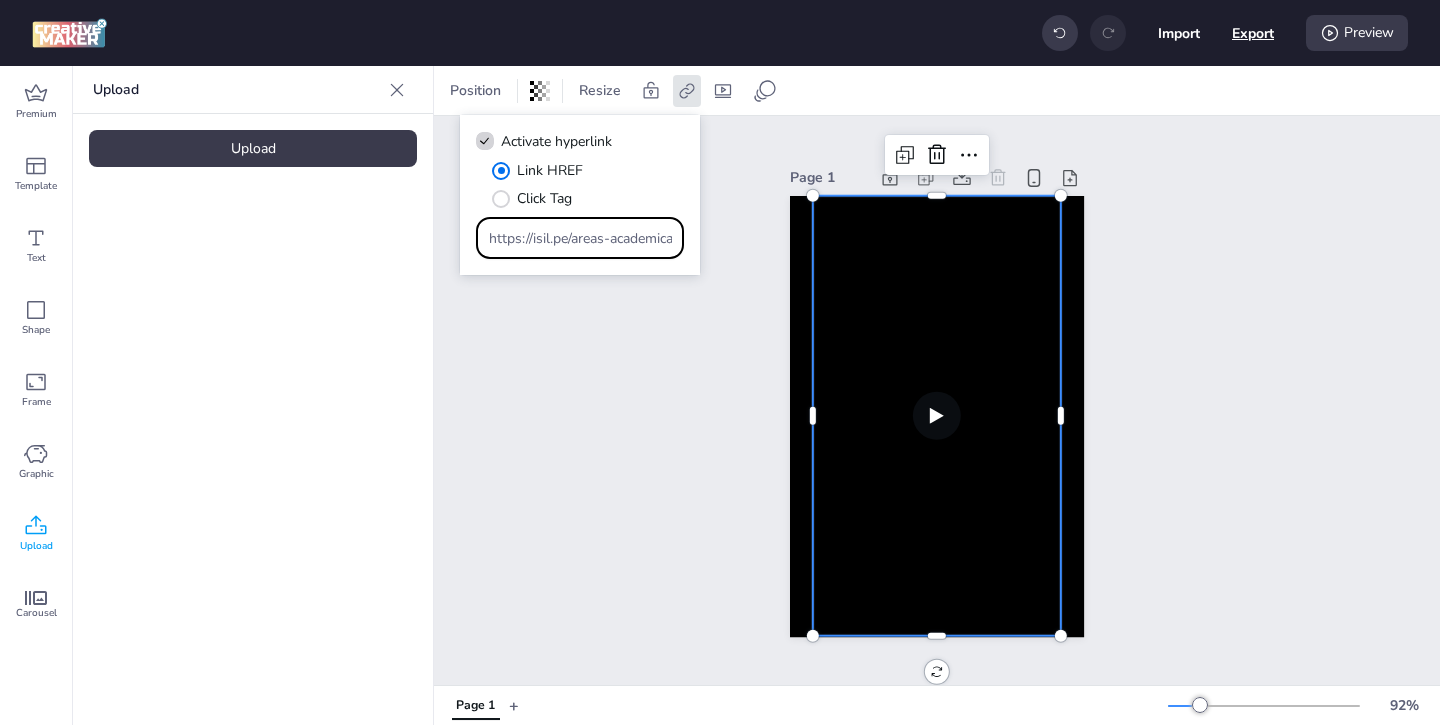 select on "html" 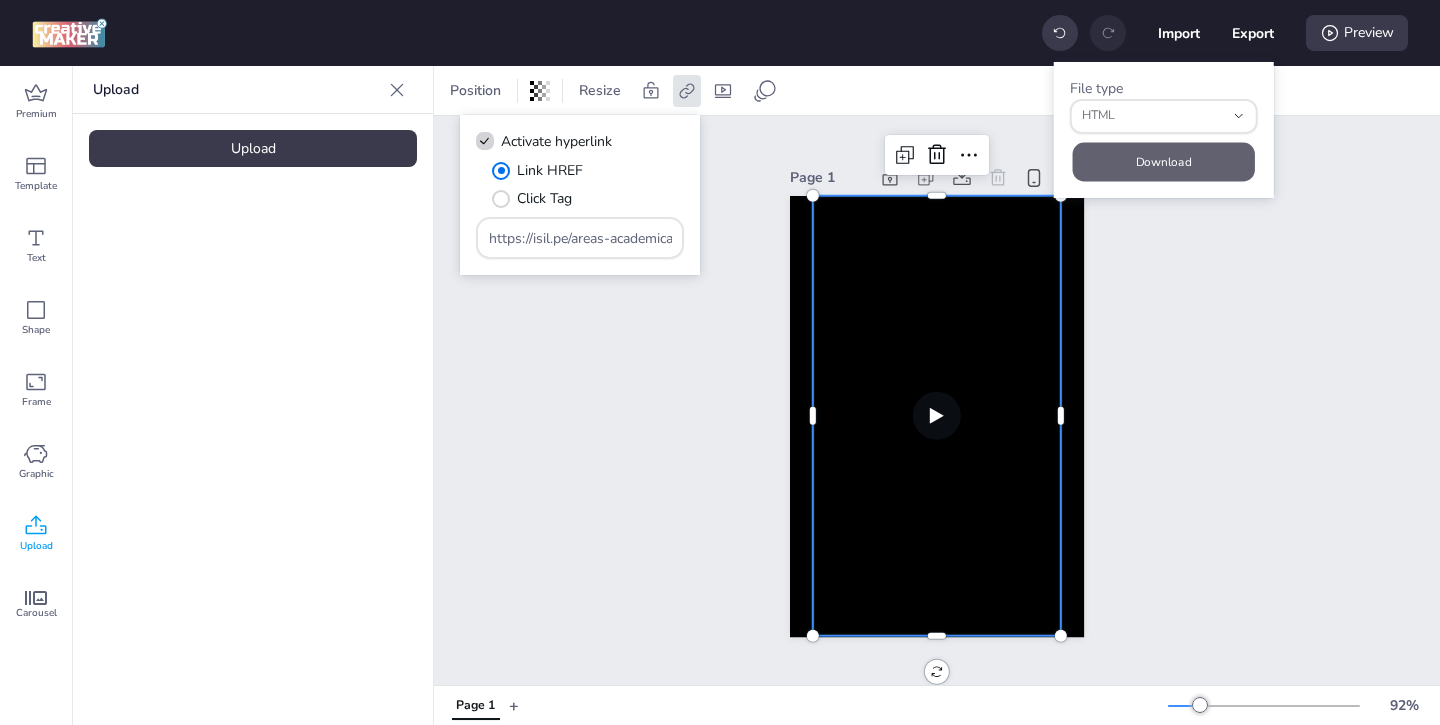 click on "Download" at bounding box center [1164, 161] 